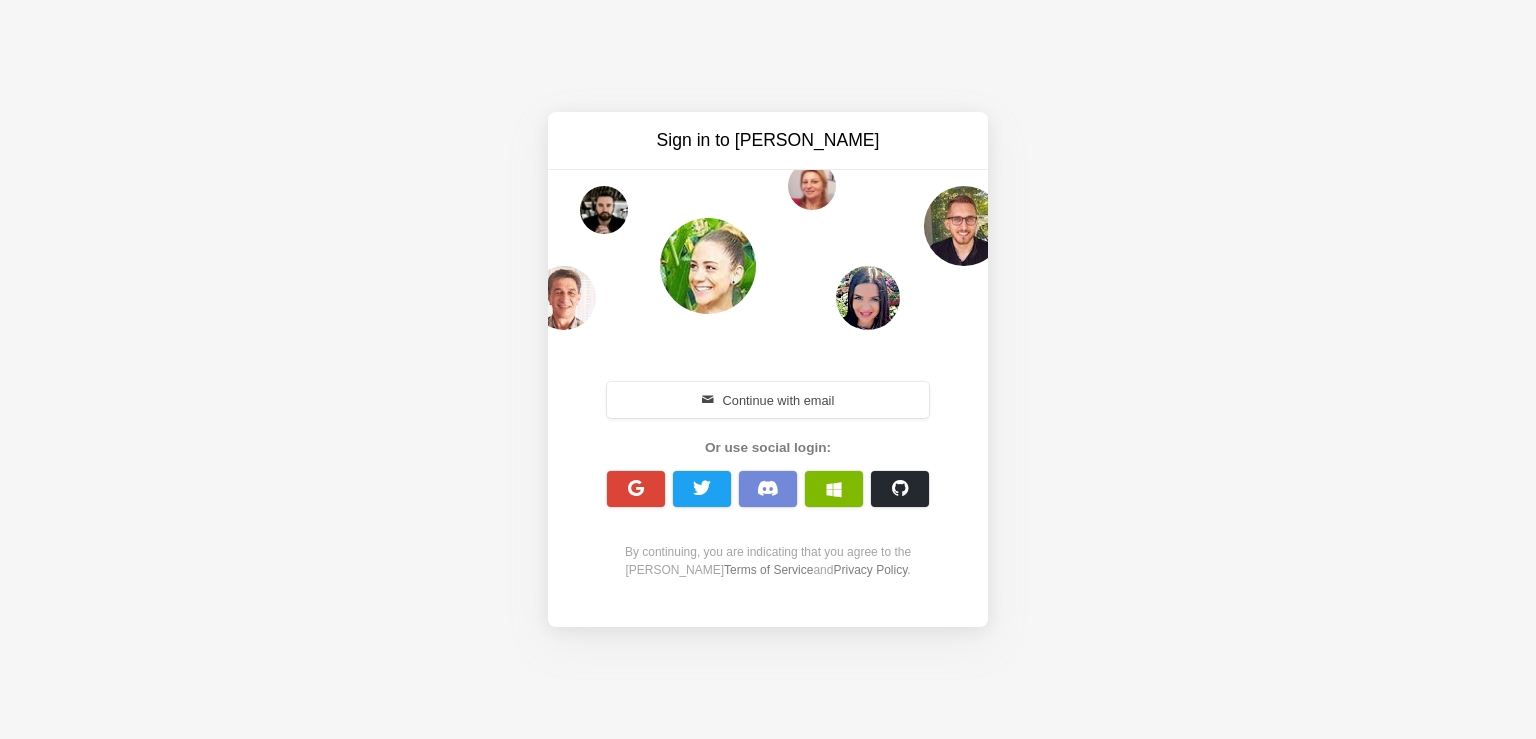 scroll, scrollTop: 0, scrollLeft: 0, axis: both 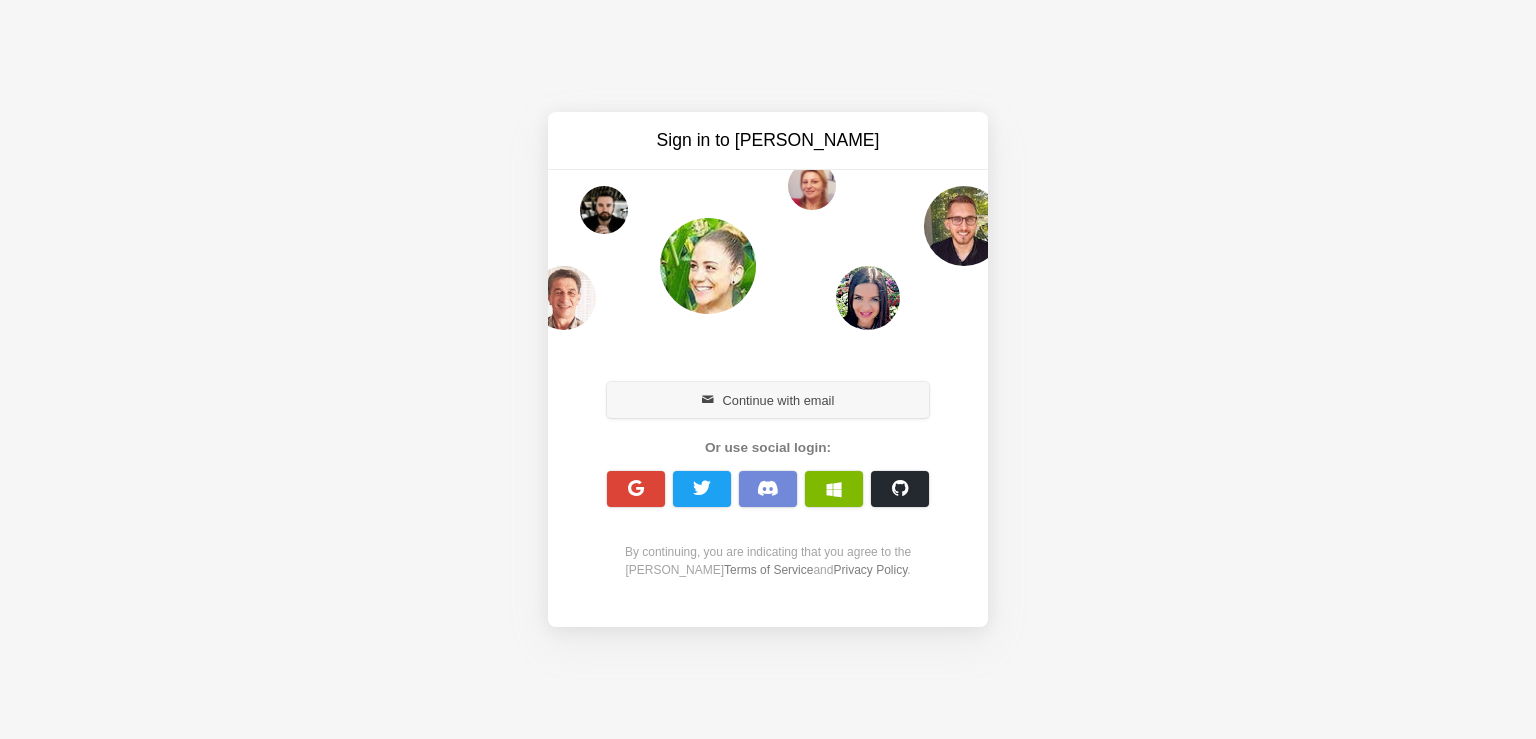 click on "Continue with email" at bounding box center [768, 400] 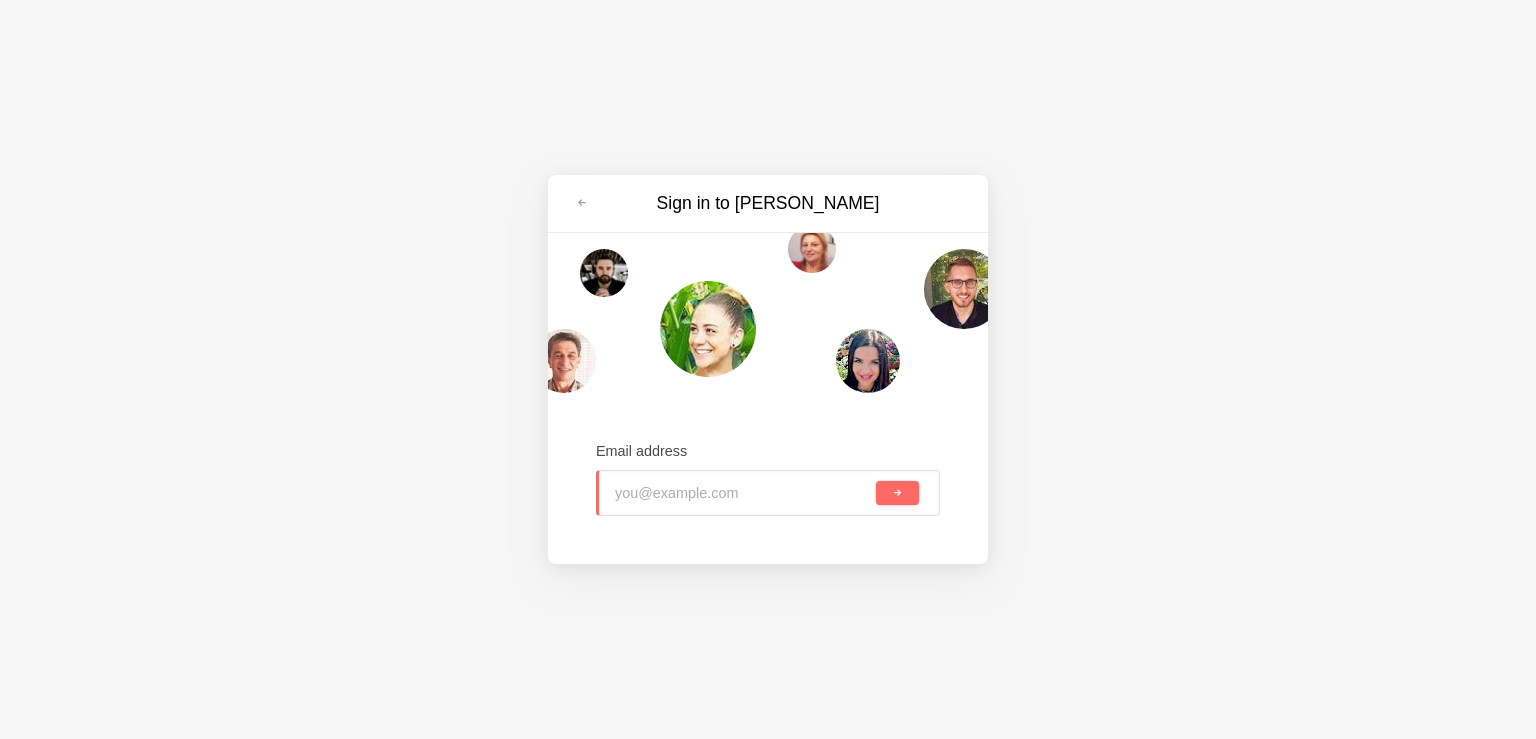 click at bounding box center [743, 493] 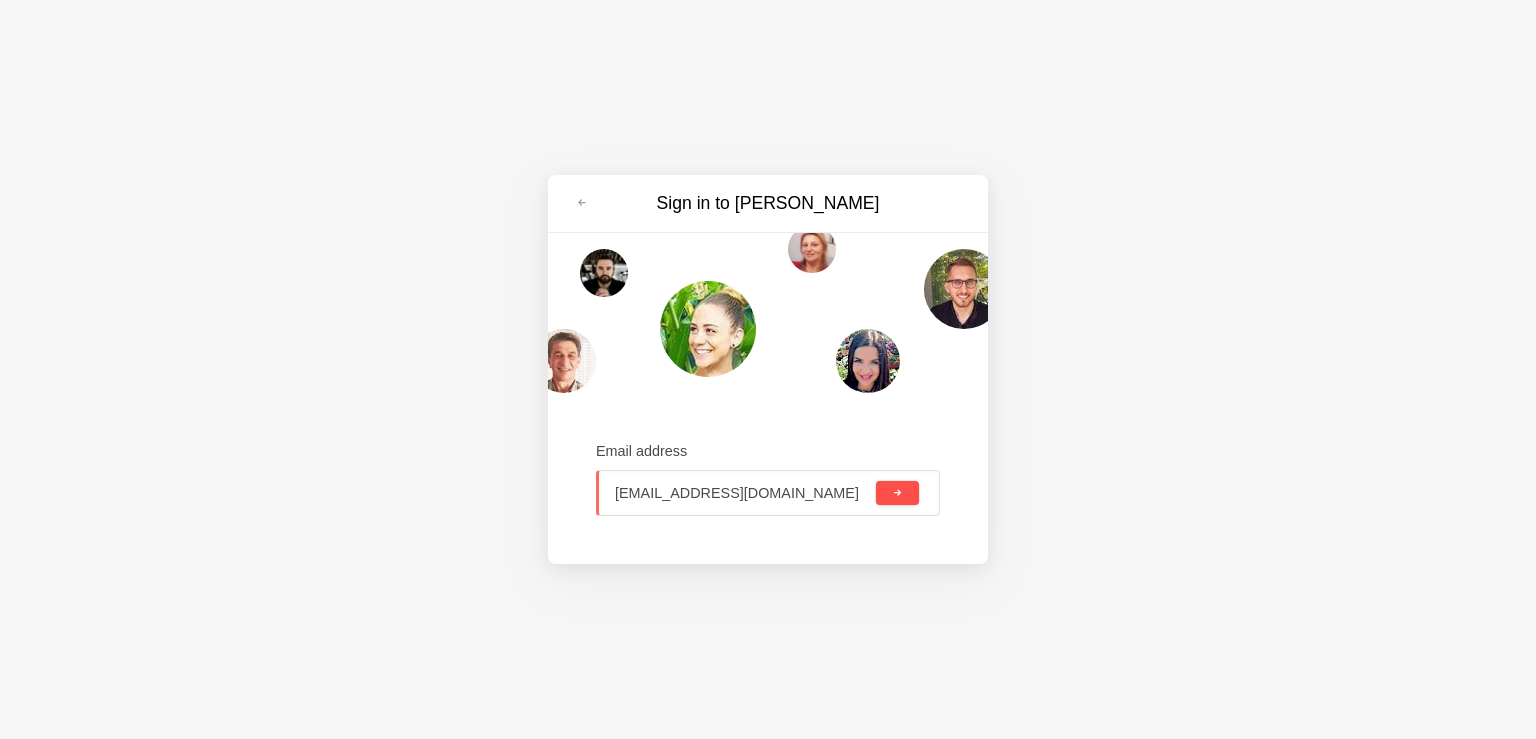 type on "sefix16984@mvpmedix.com" 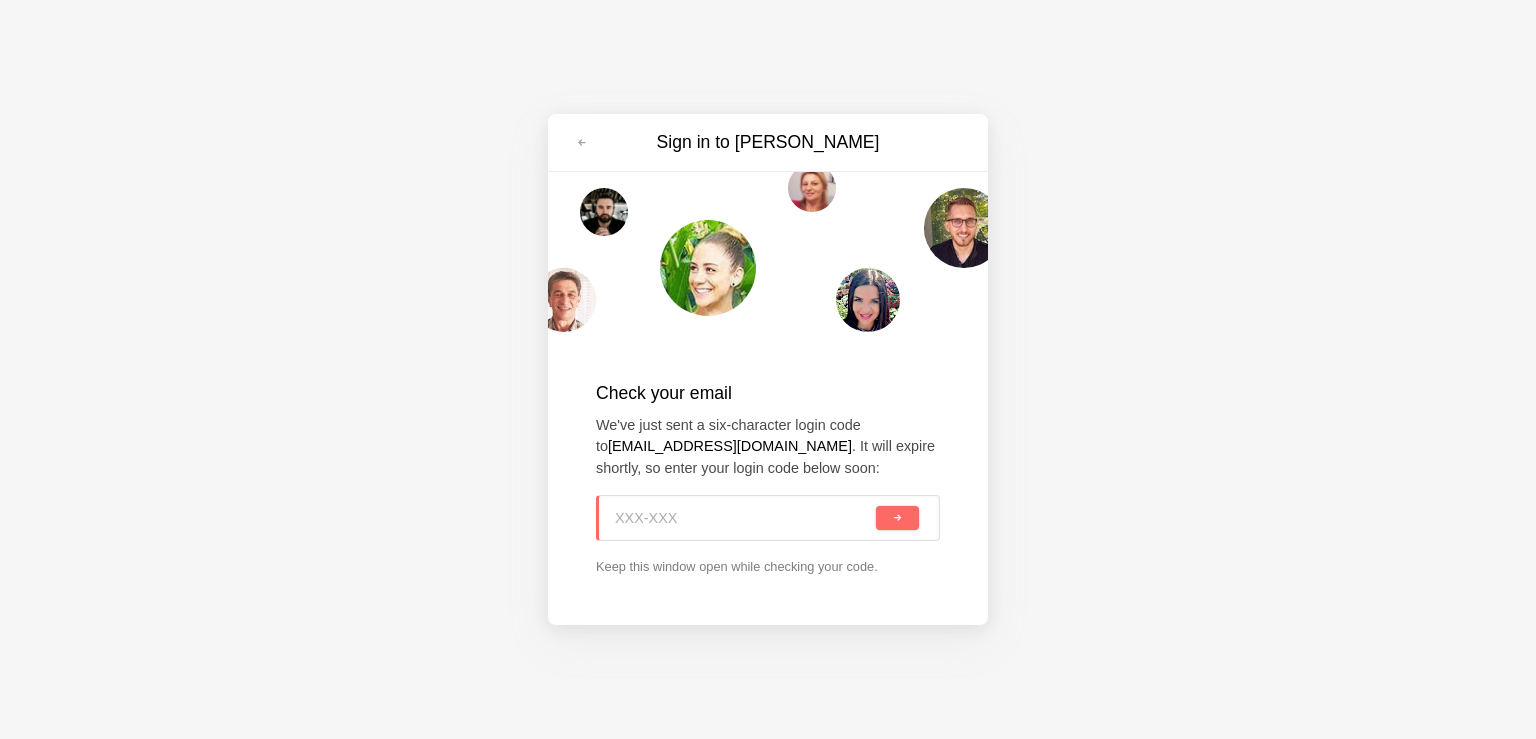 paste on "URB-4GF" 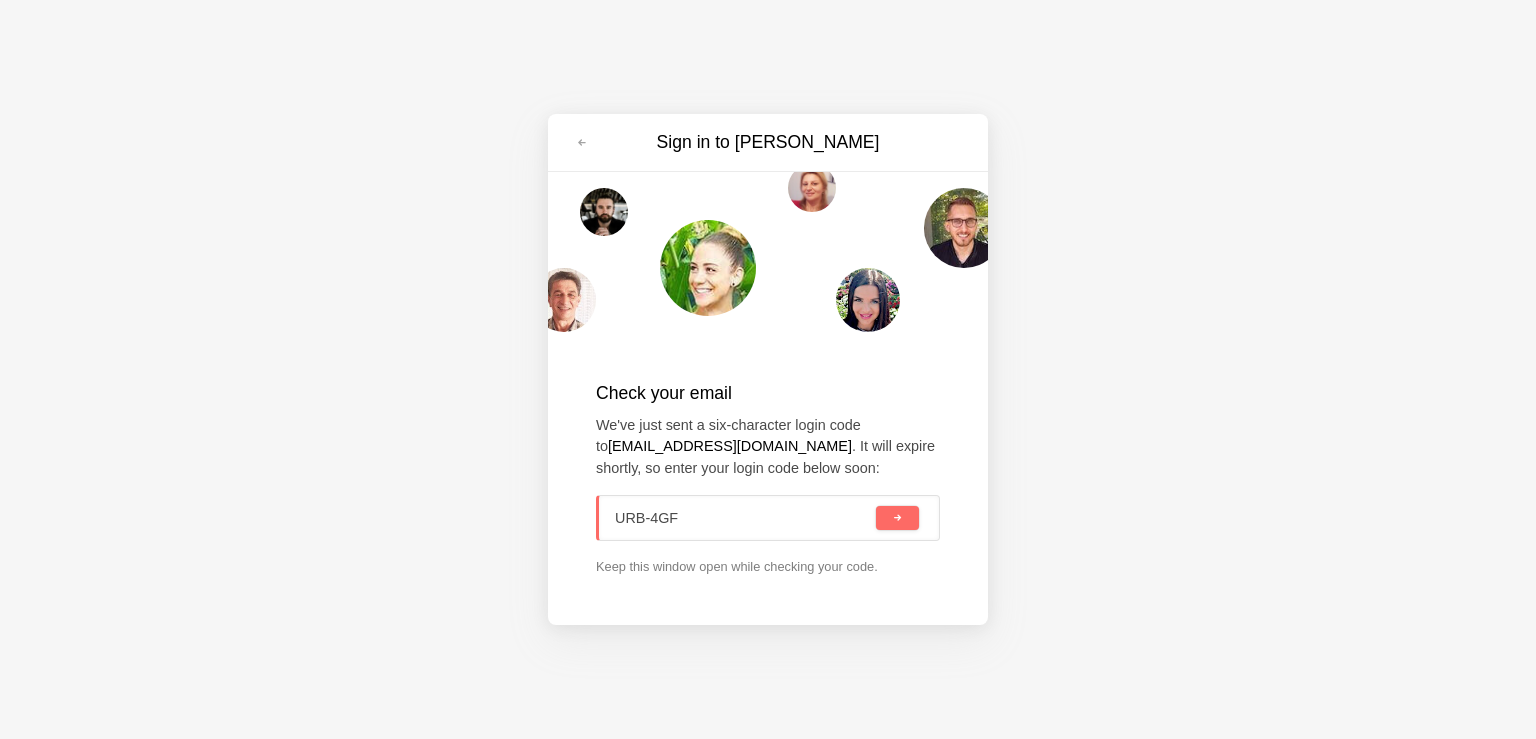 type on "URB-4GF" 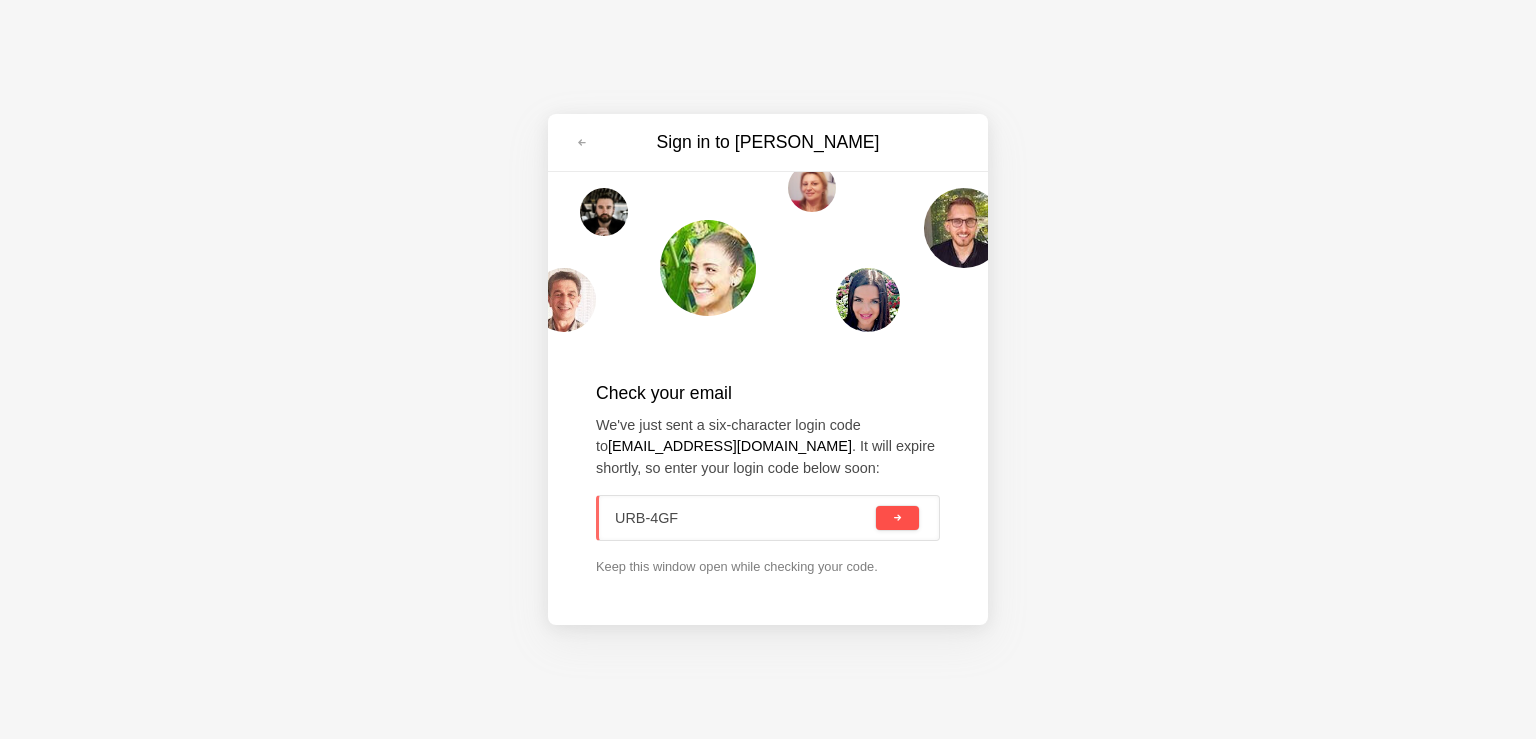 click at bounding box center [897, 518] 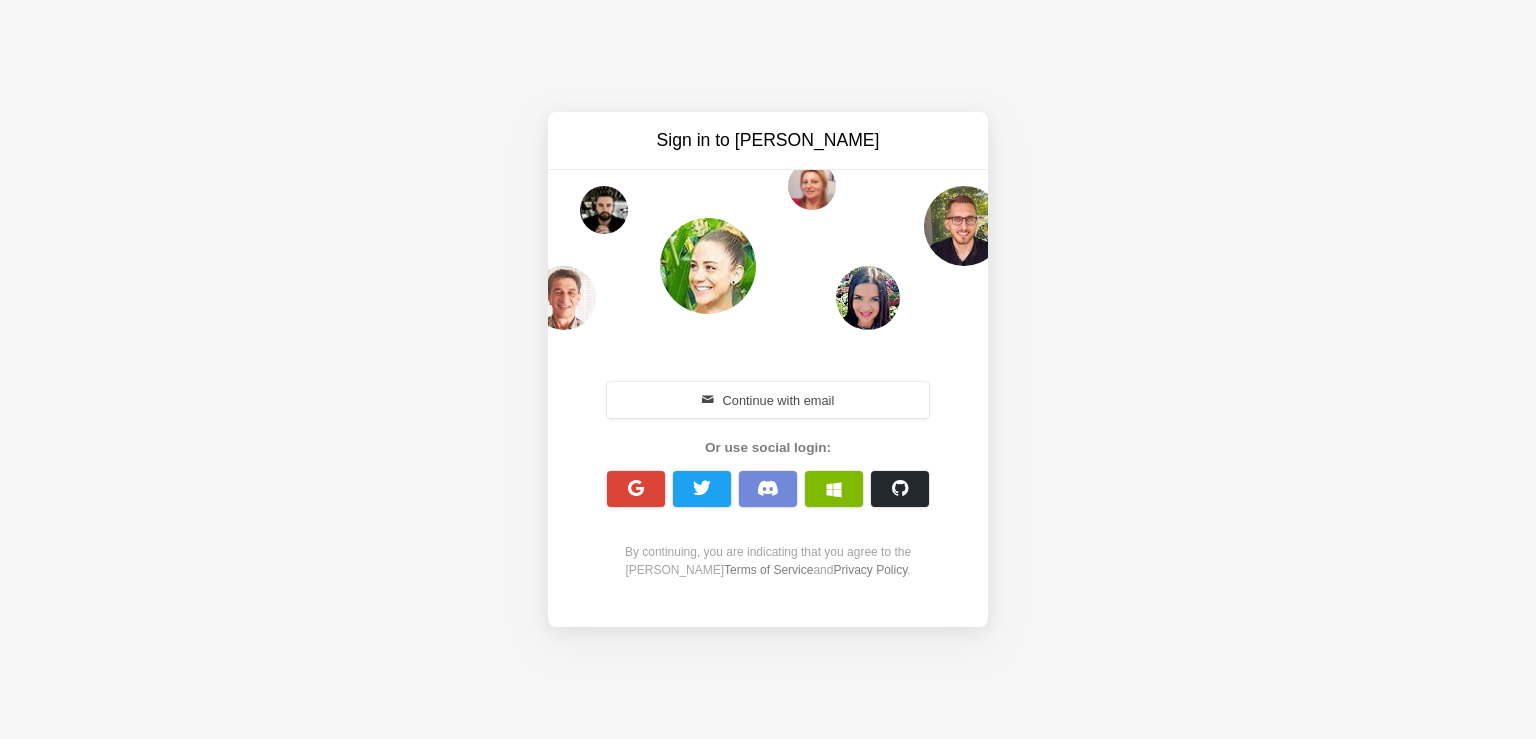 scroll, scrollTop: 0, scrollLeft: 0, axis: both 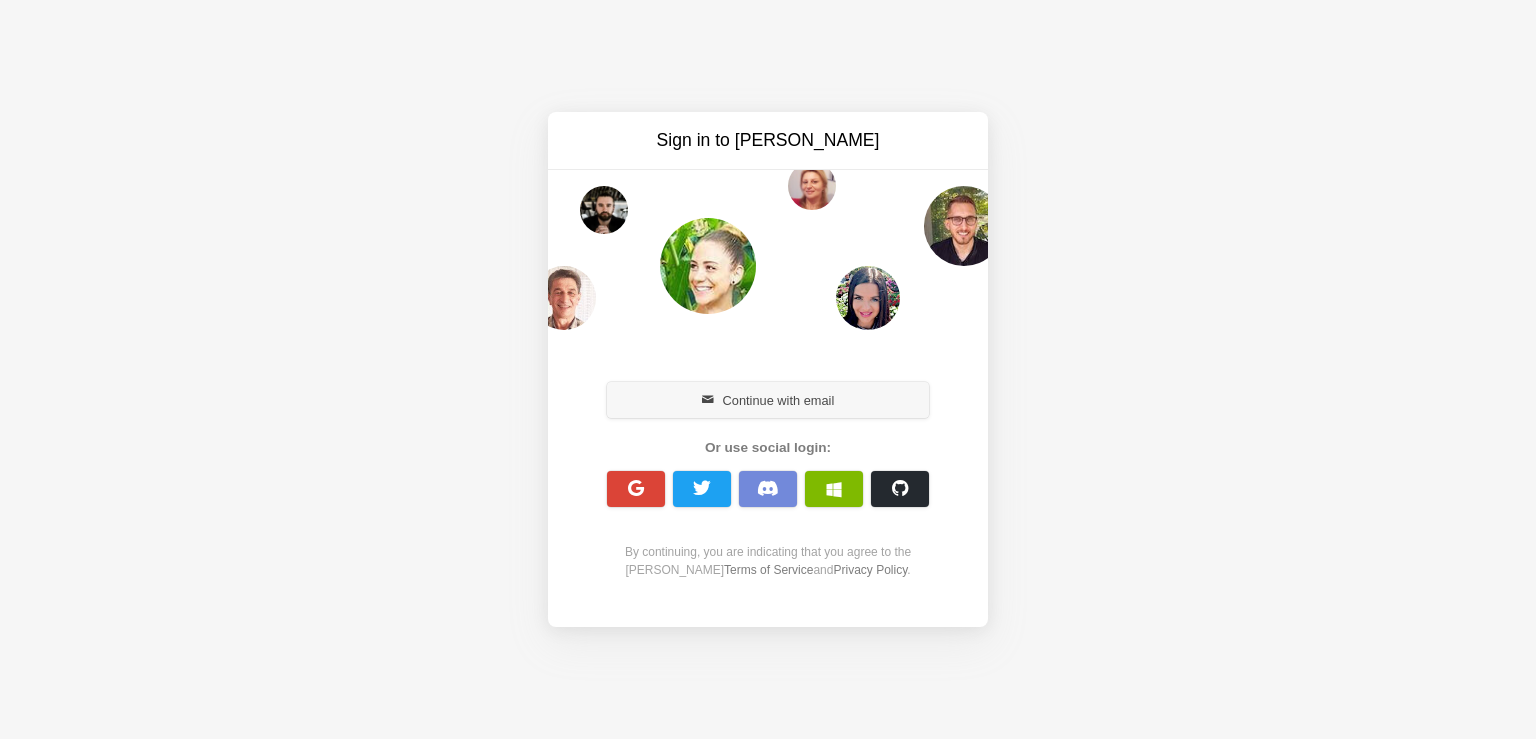 click on "Continue with email" at bounding box center [768, 400] 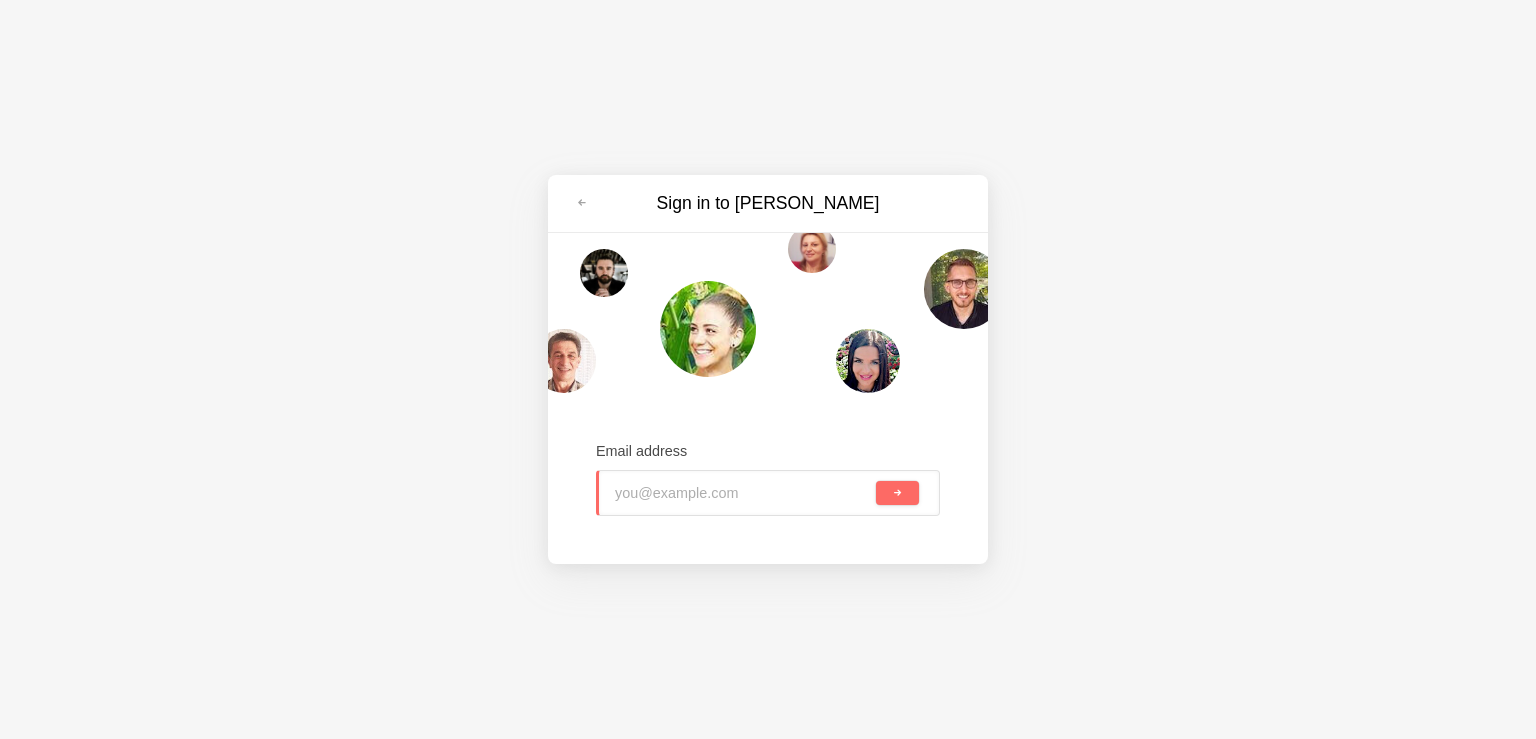 paste on "[EMAIL_ADDRESS][DOMAIN_NAME]" 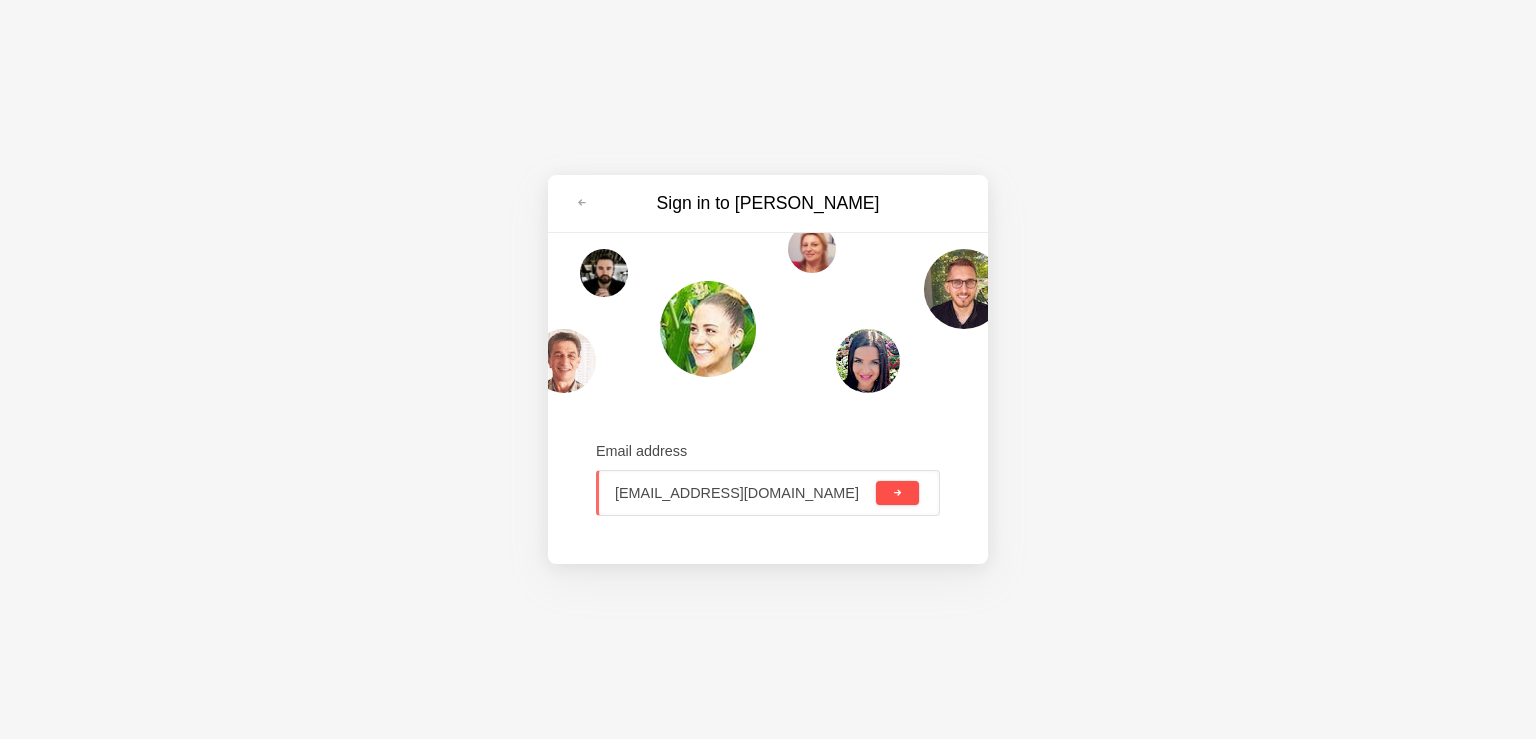 click at bounding box center [897, 493] 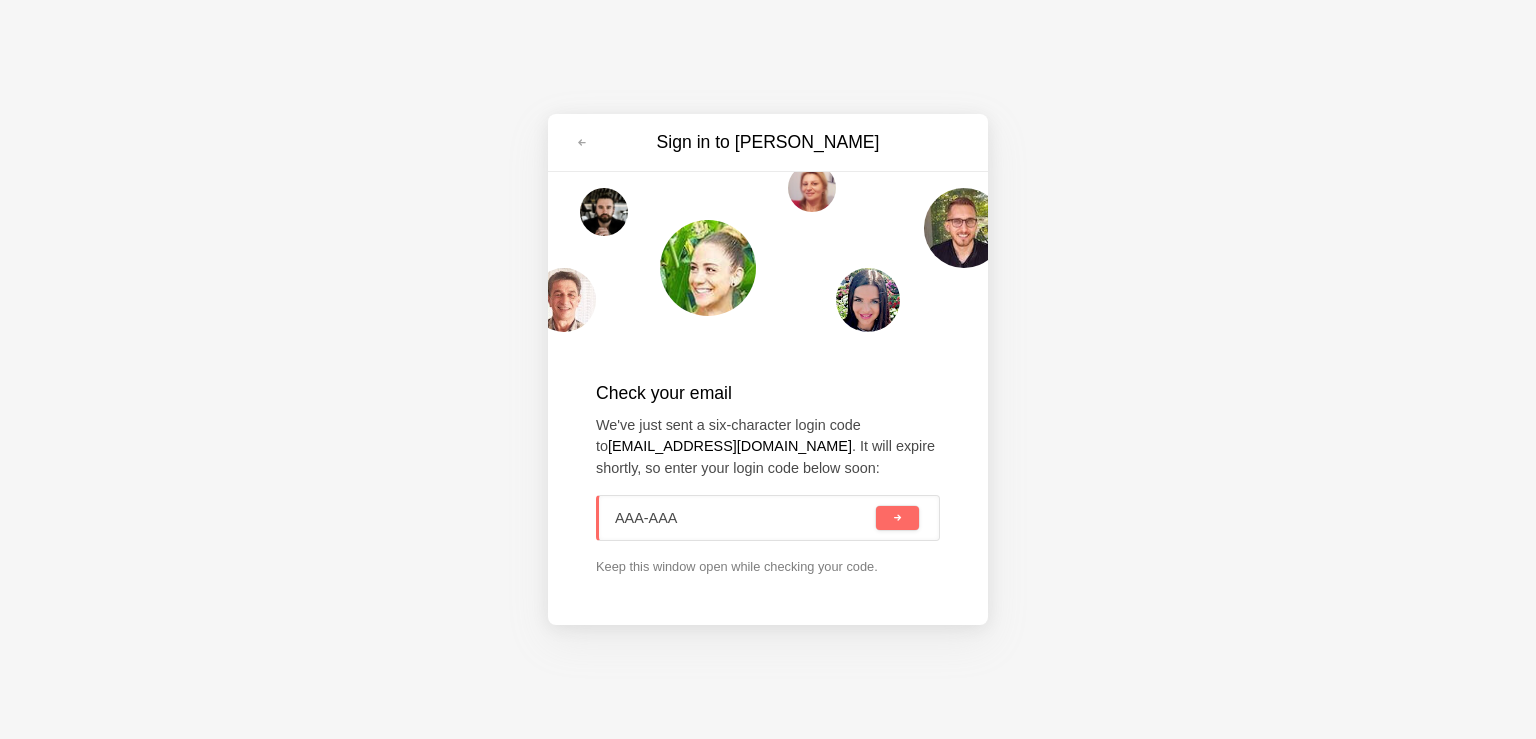 type on "AAA-AAA" 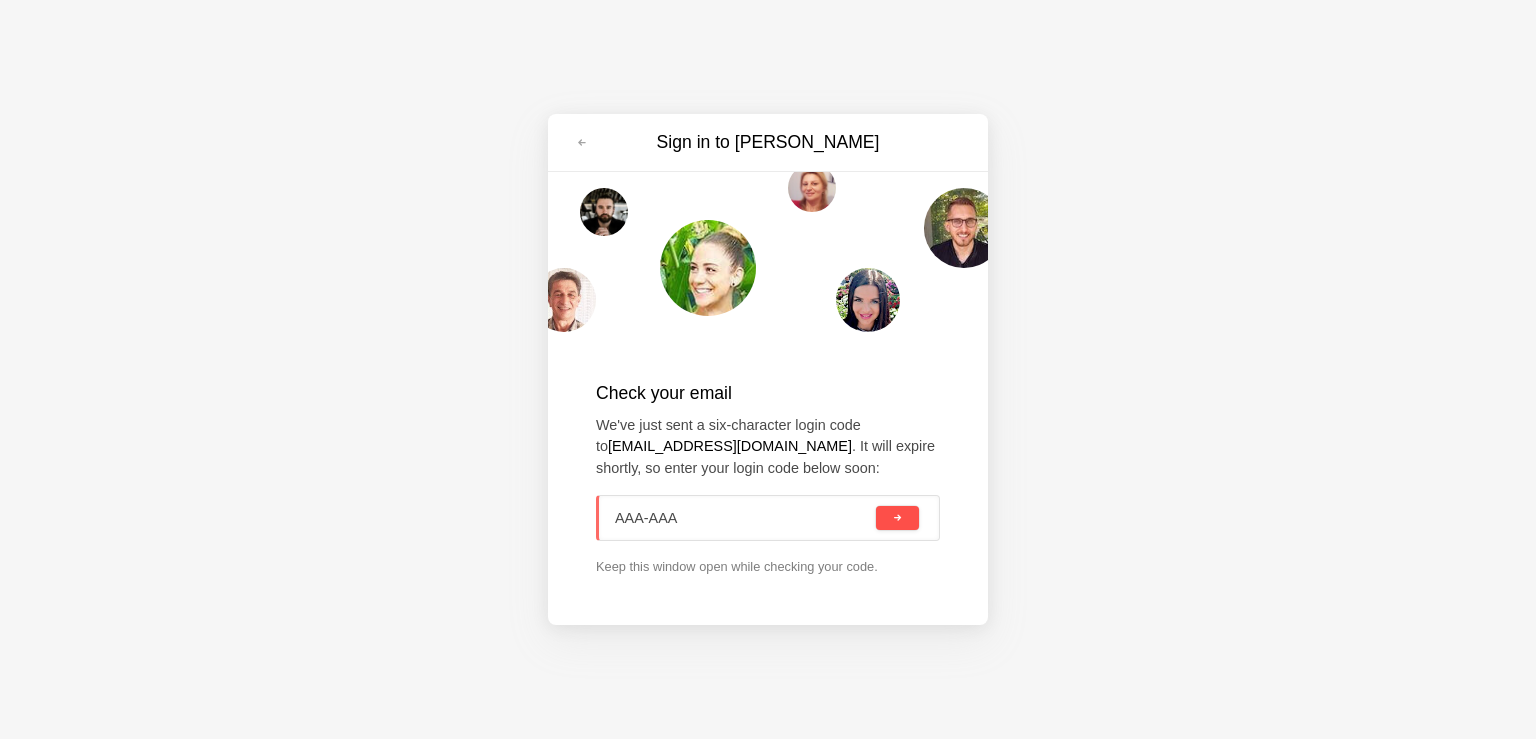 click at bounding box center [897, 518] 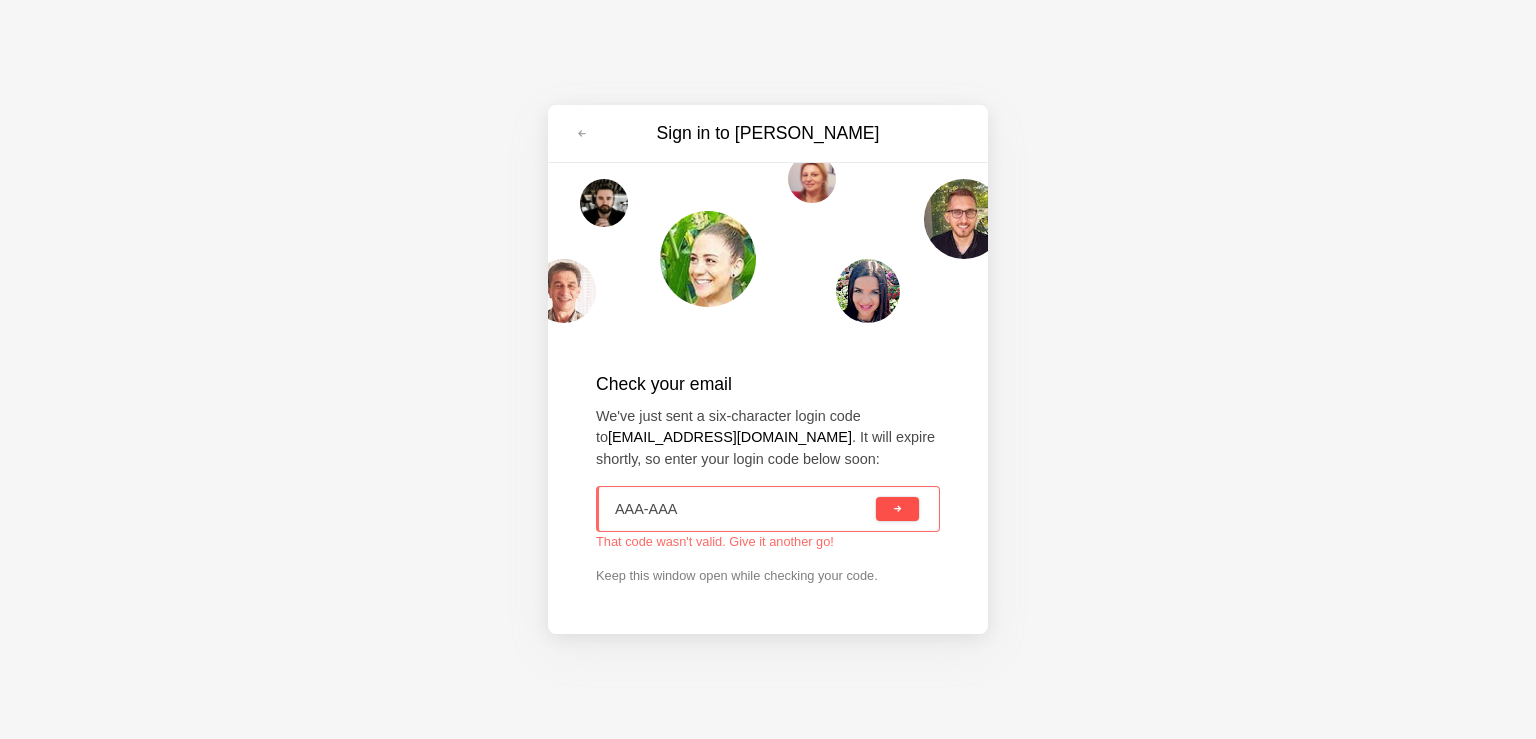 click at bounding box center [897, 509] 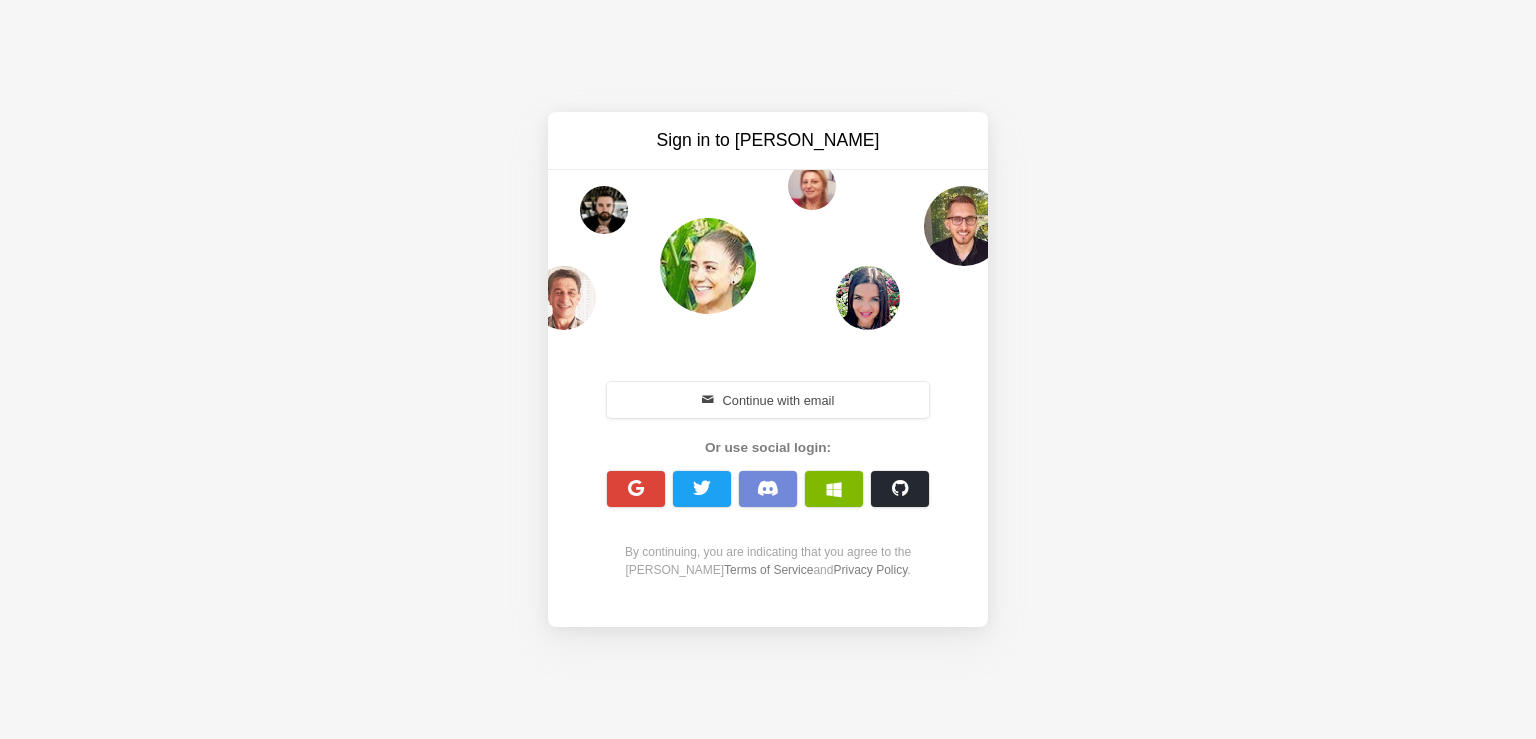 scroll, scrollTop: 0, scrollLeft: 0, axis: both 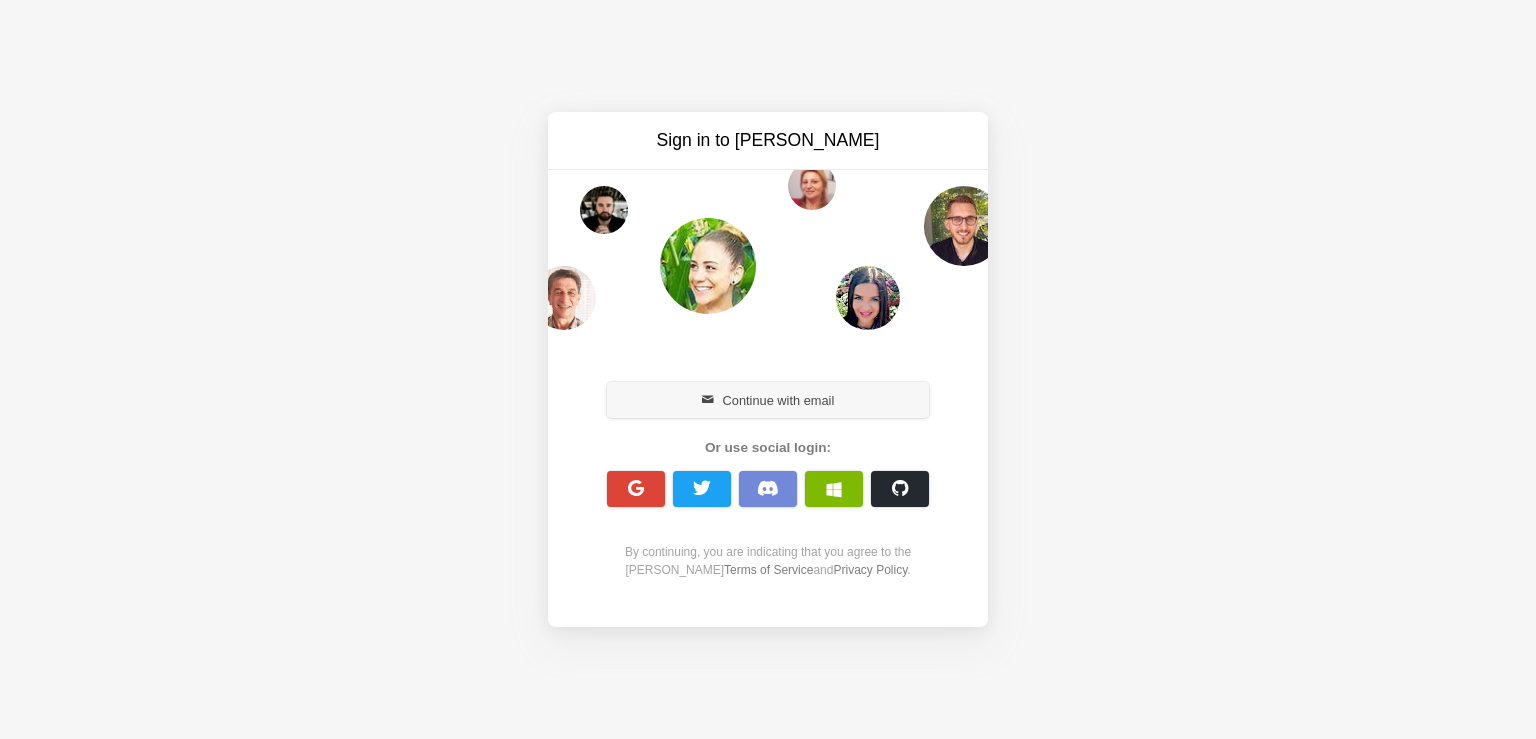 click on "Continue with email" at bounding box center (768, 400) 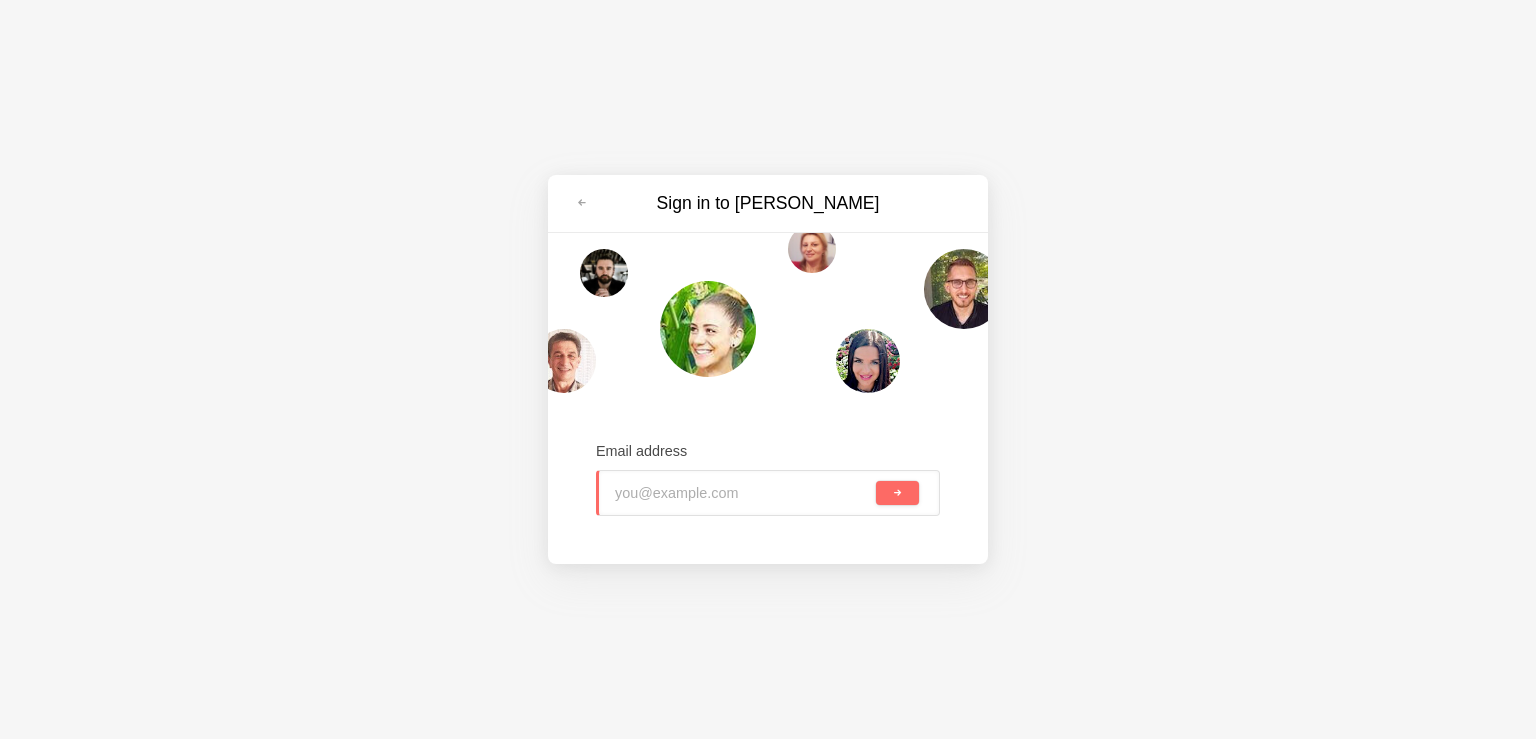 paste on "[EMAIL_ADDRESS][DOMAIN_NAME]" 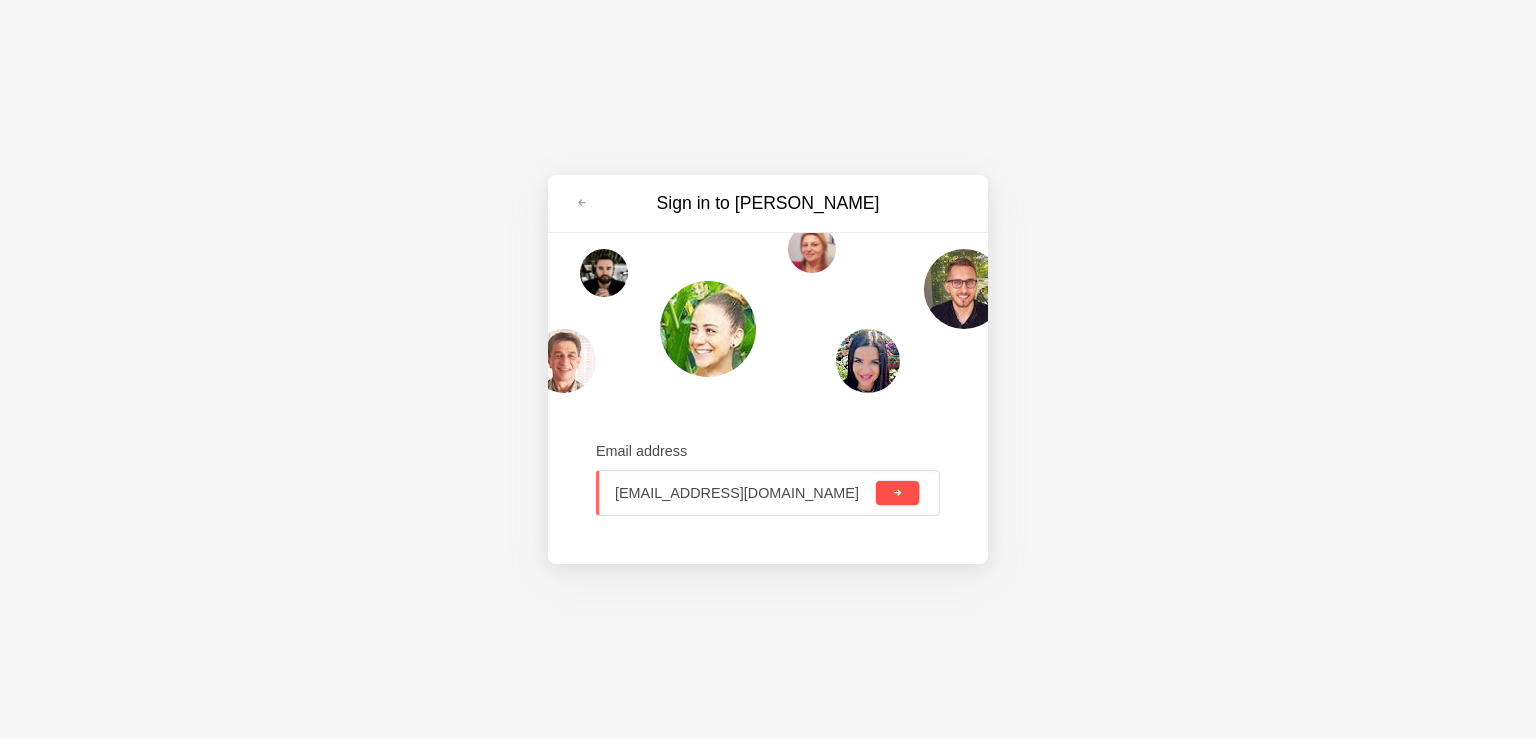 click at bounding box center (897, 493) 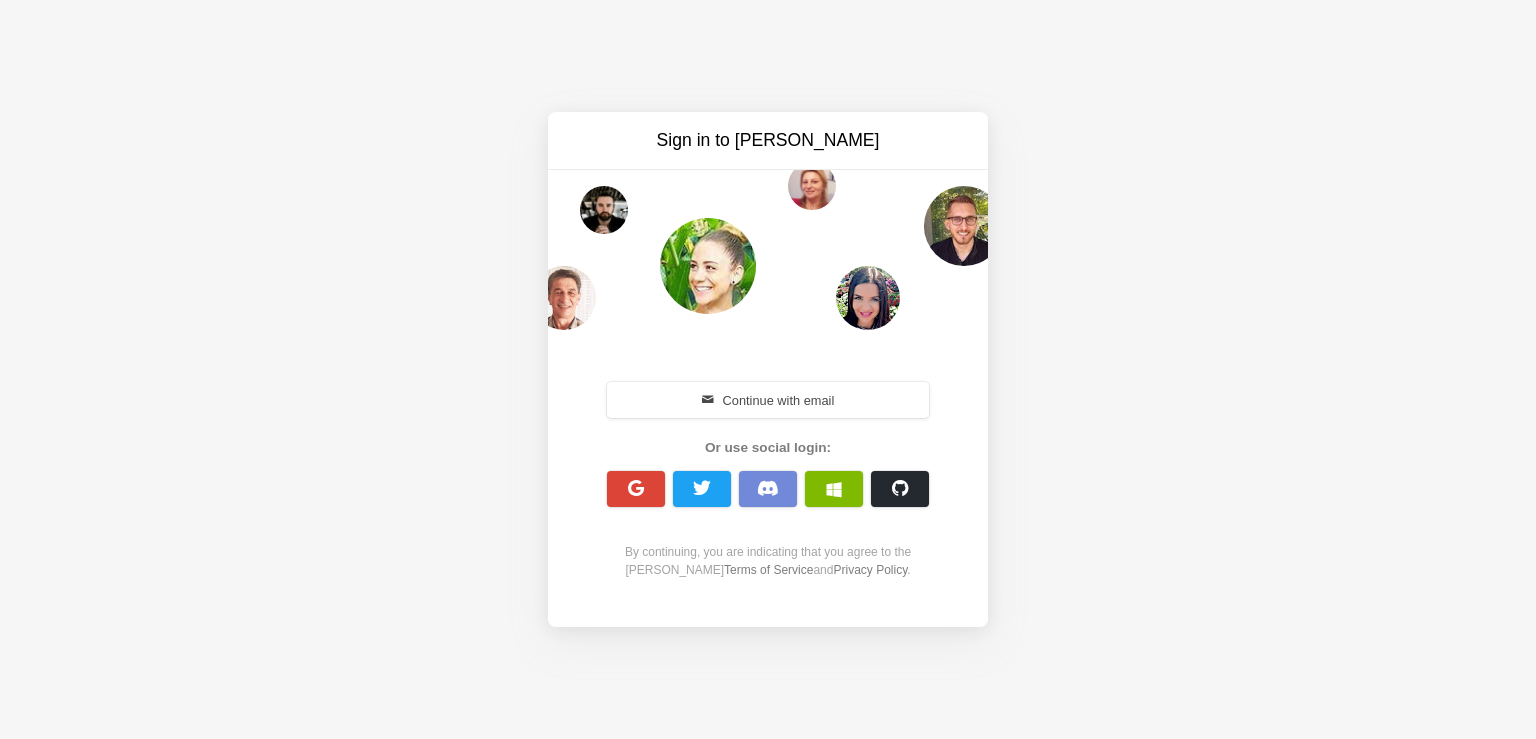 scroll, scrollTop: 0, scrollLeft: 0, axis: both 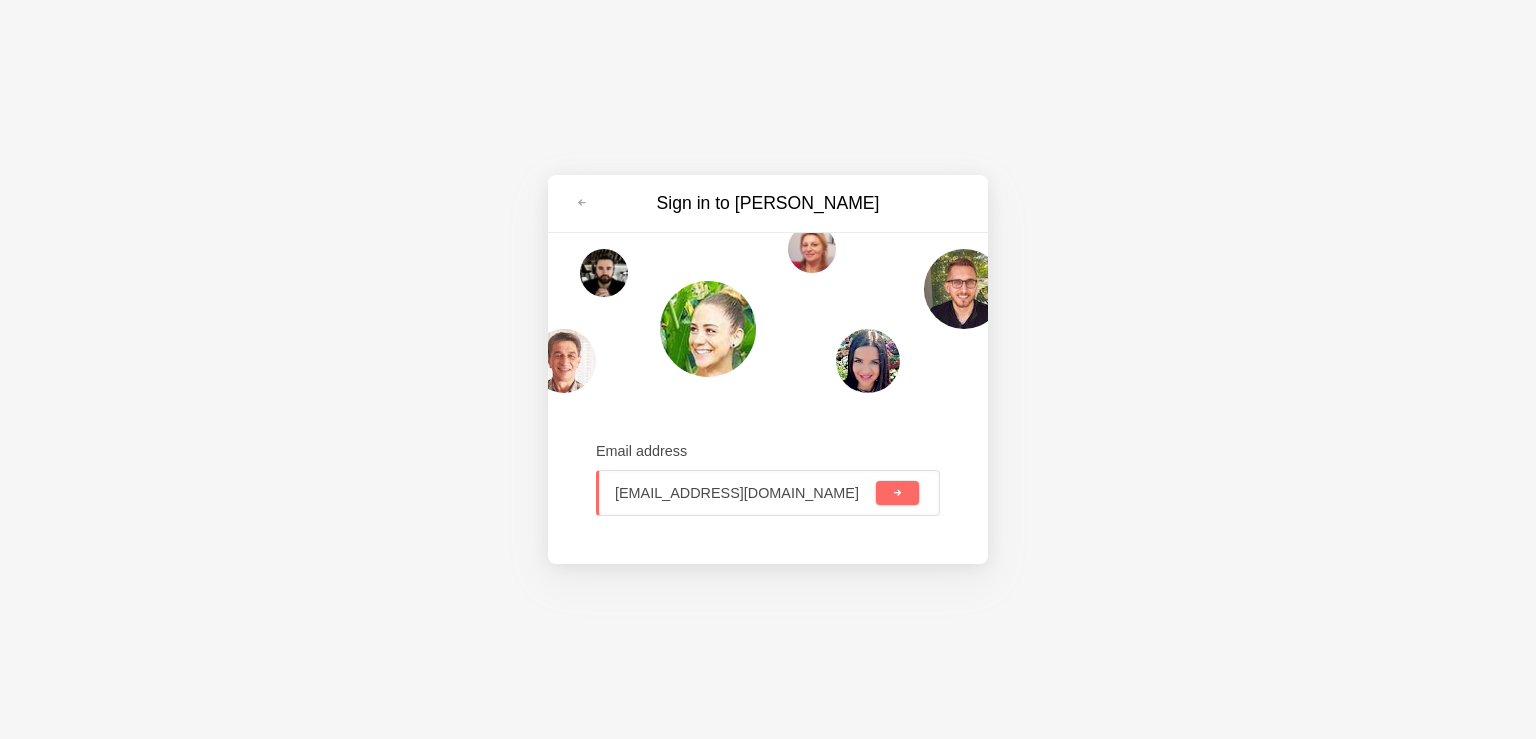 type on "[EMAIL_ADDRESS][DOMAIN_NAME]" 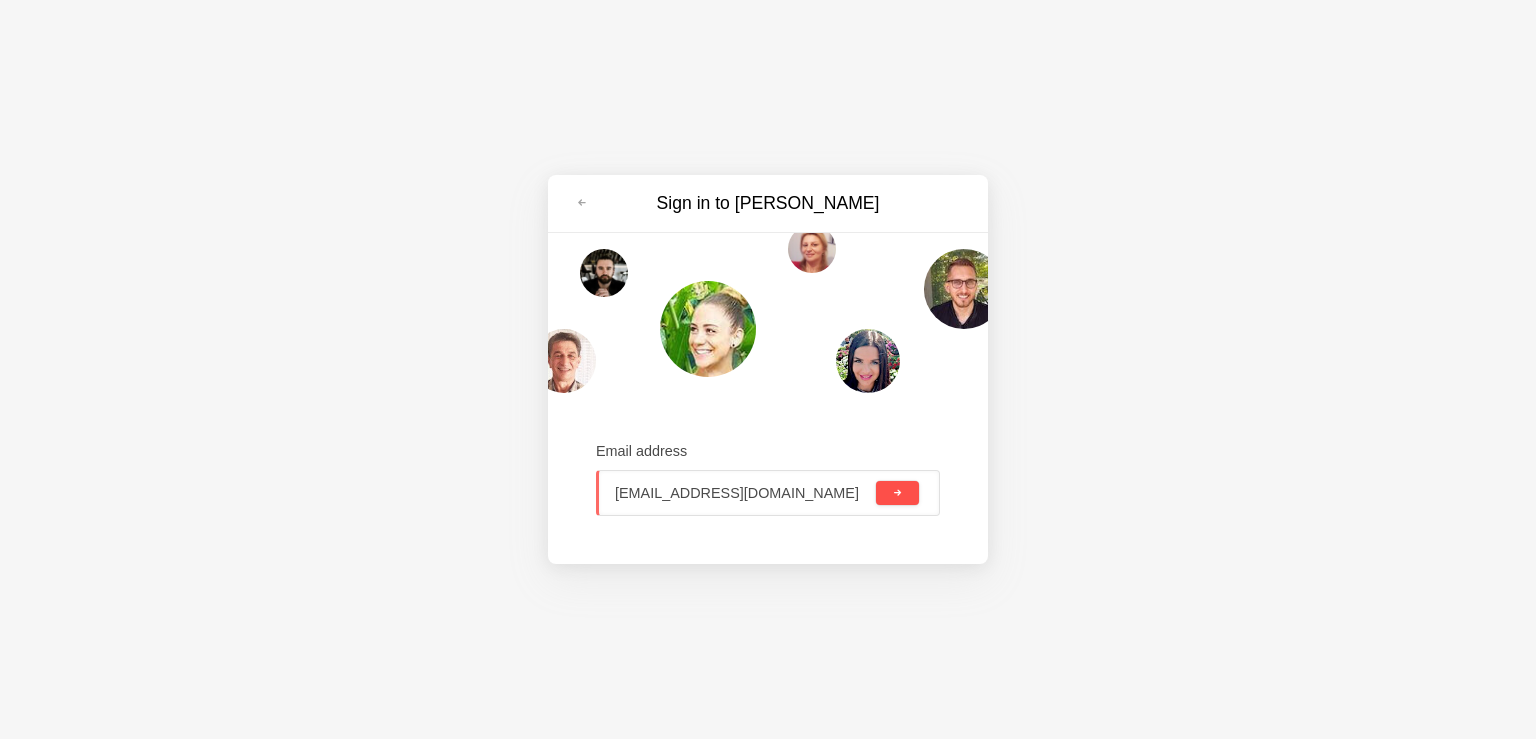 click at bounding box center (897, 493) 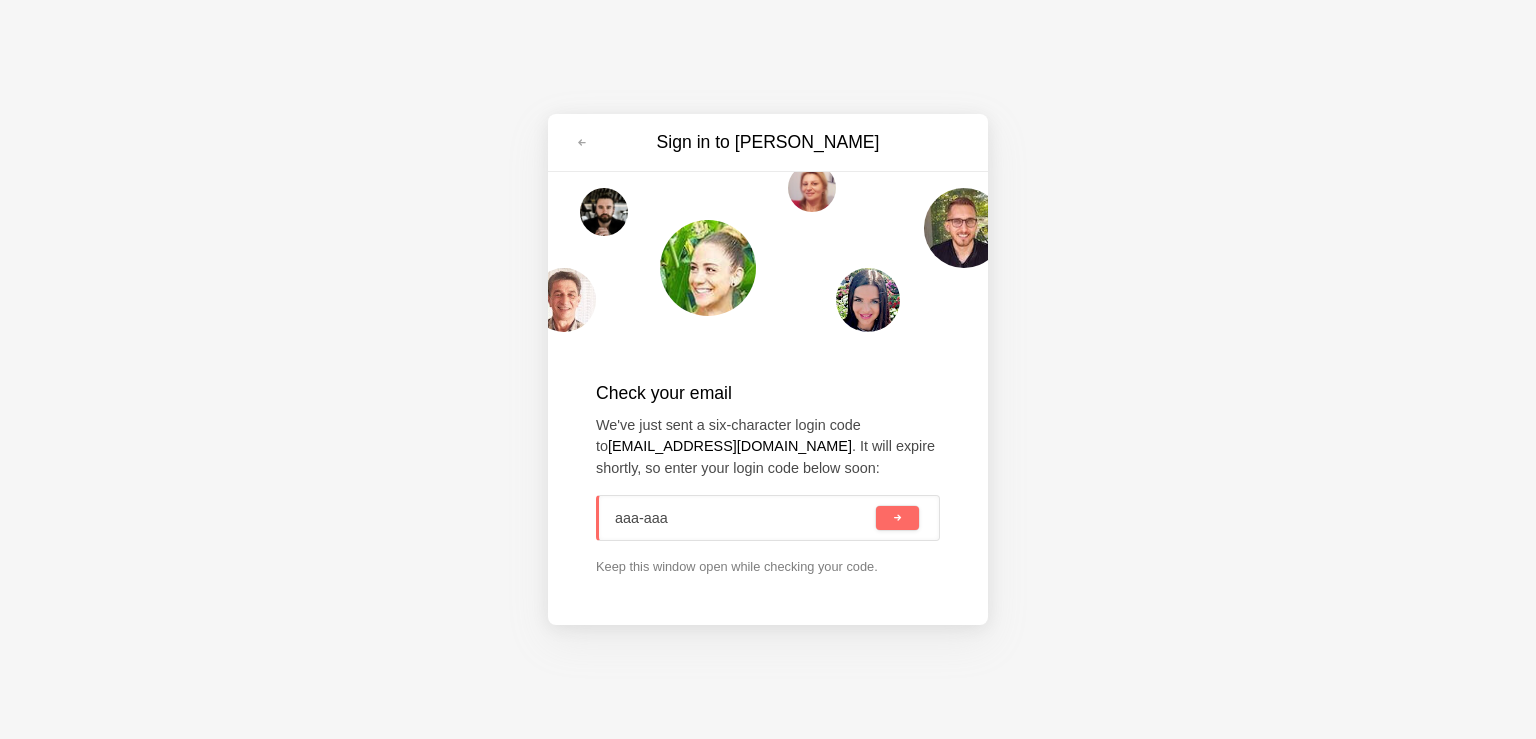type on "aaa-aaa" 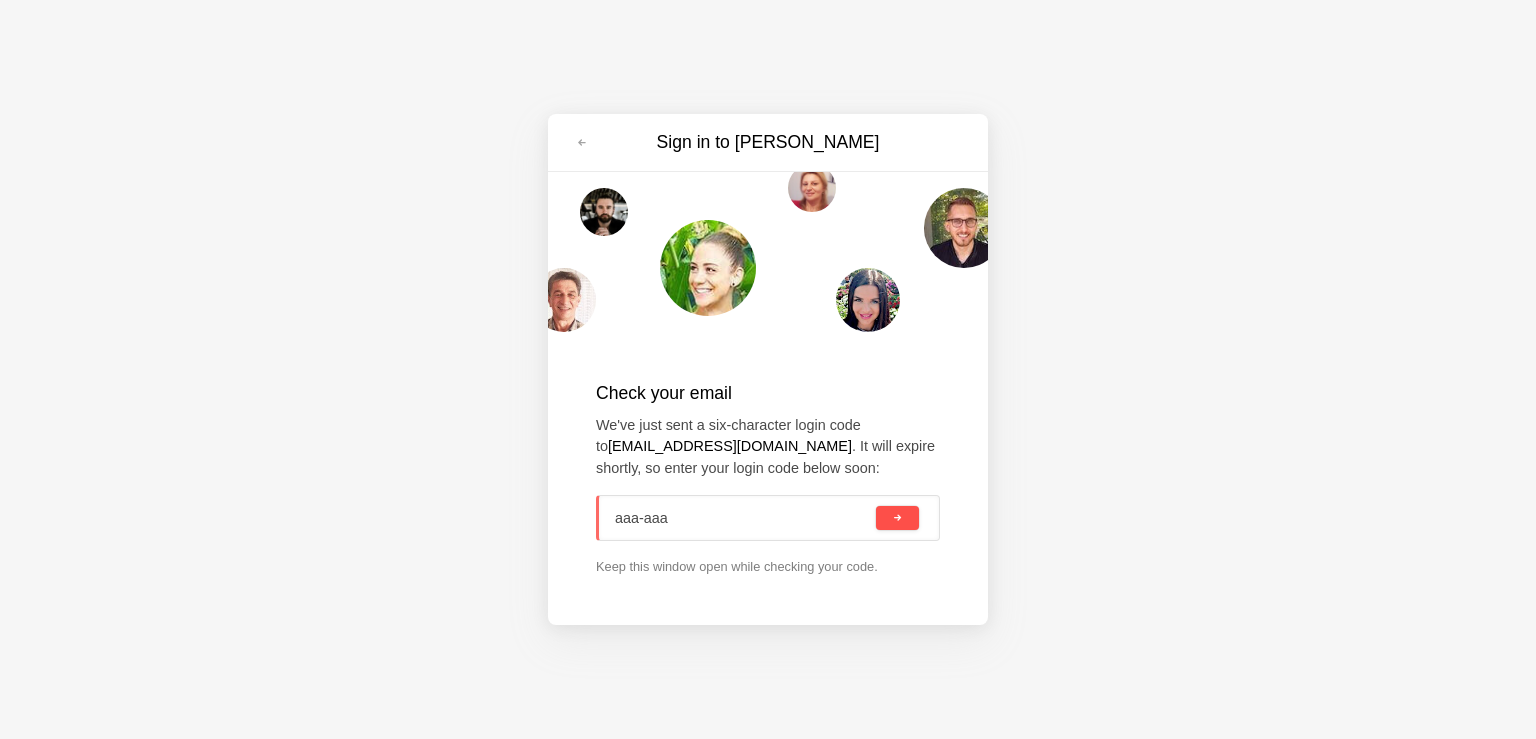 click at bounding box center (897, 518) 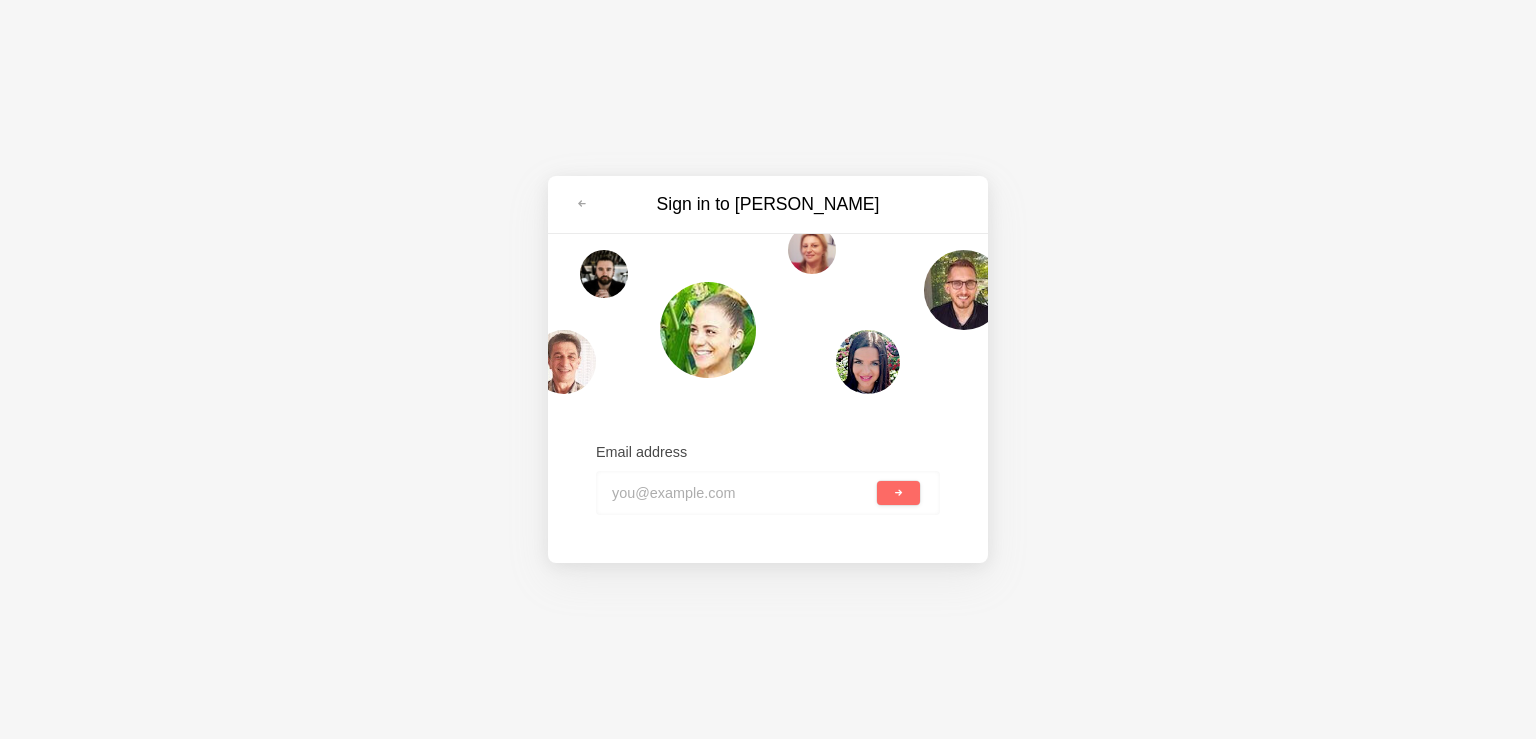 scroll, scrollTop: 0, scrollLeft: 0, axis: both 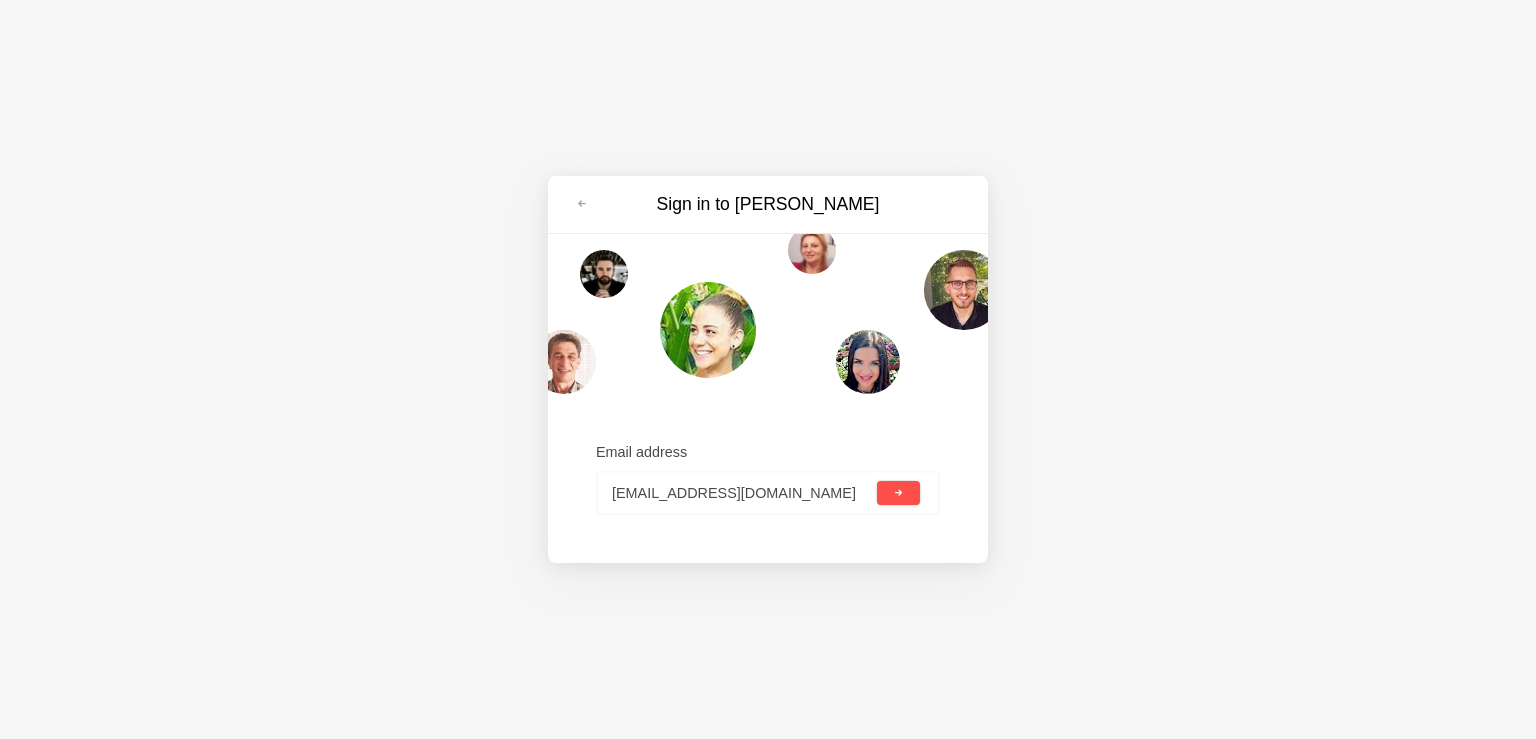 click at bounding box center (898, 493) 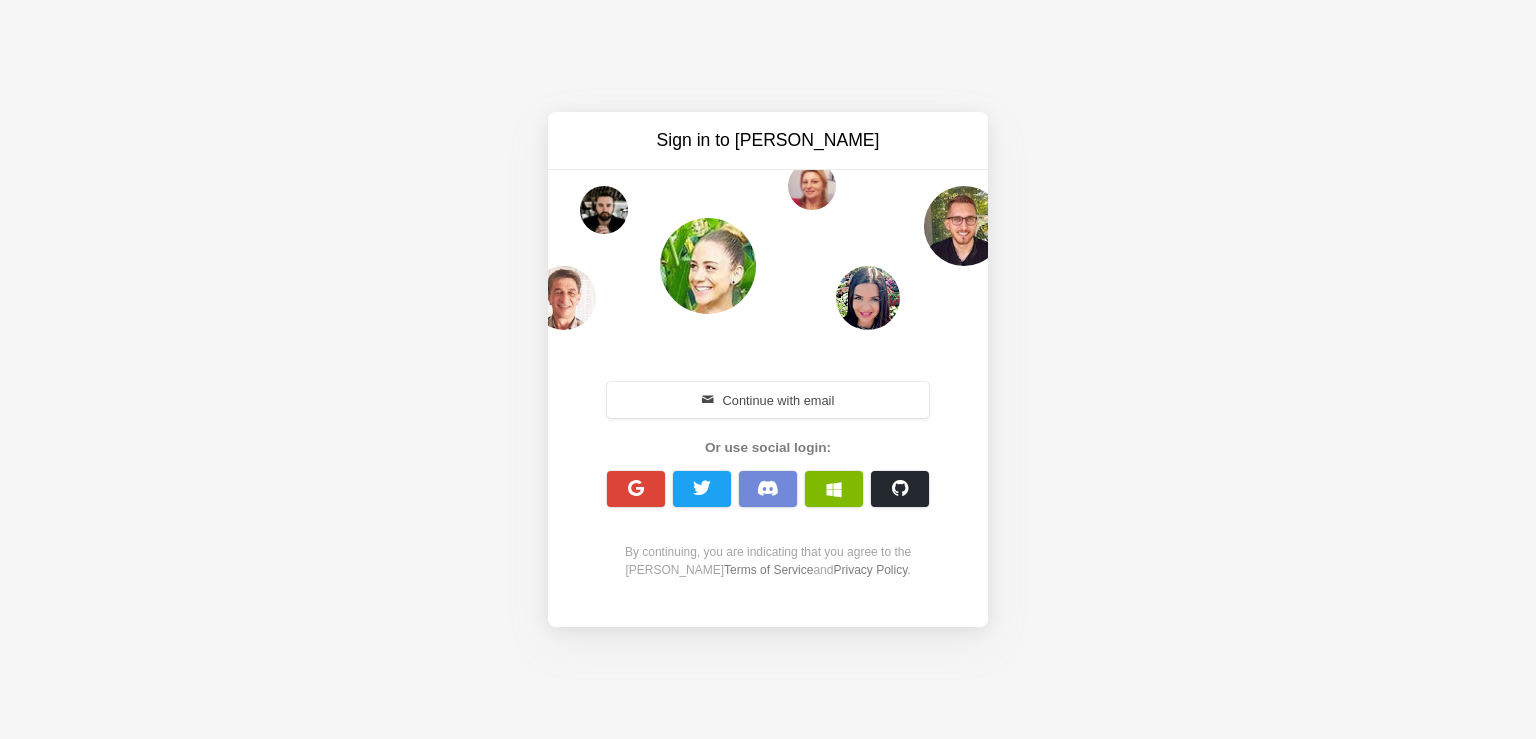 scroll, scrollTop: 0, scrollLeft: 0, axis: both 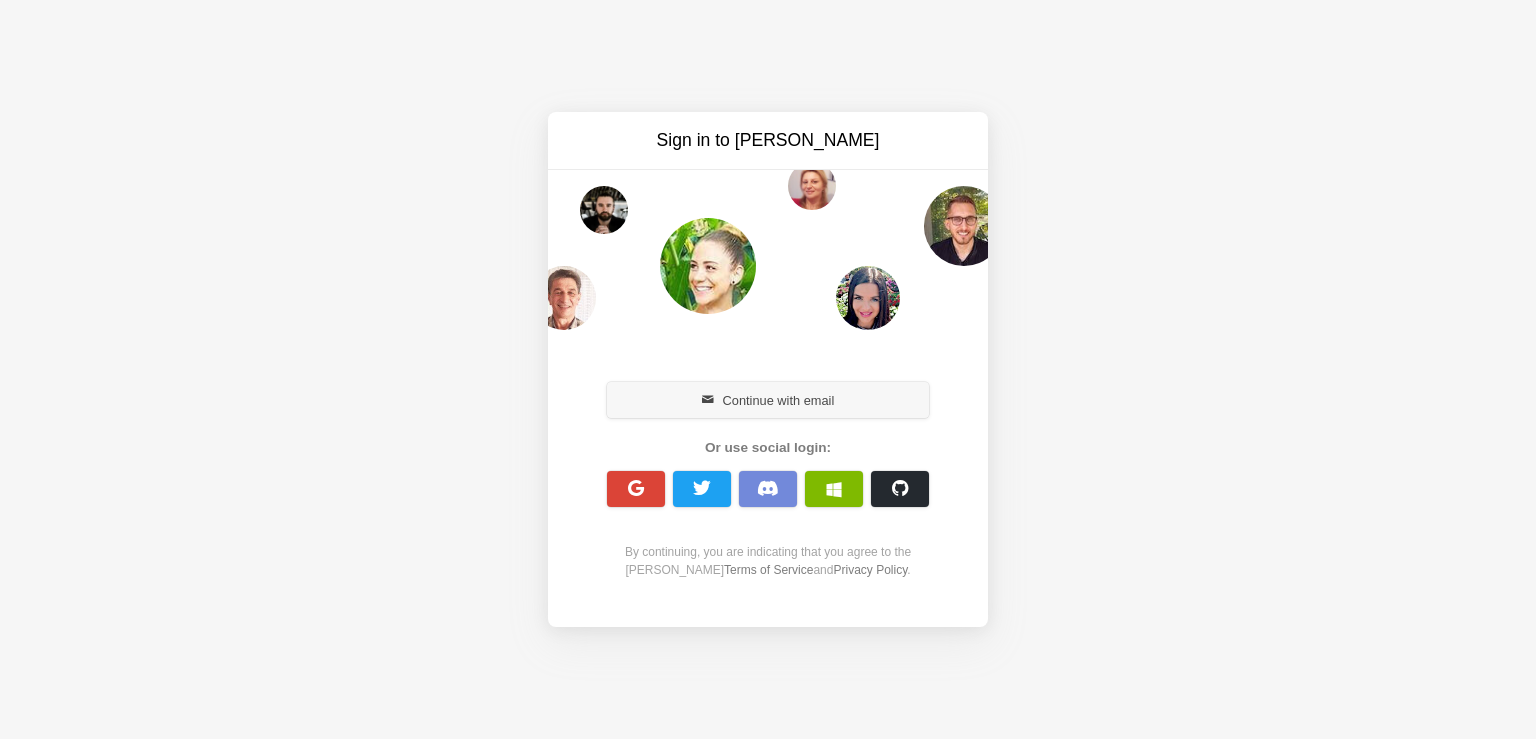 click on "Continue with email" at bounding box center [768, 400] 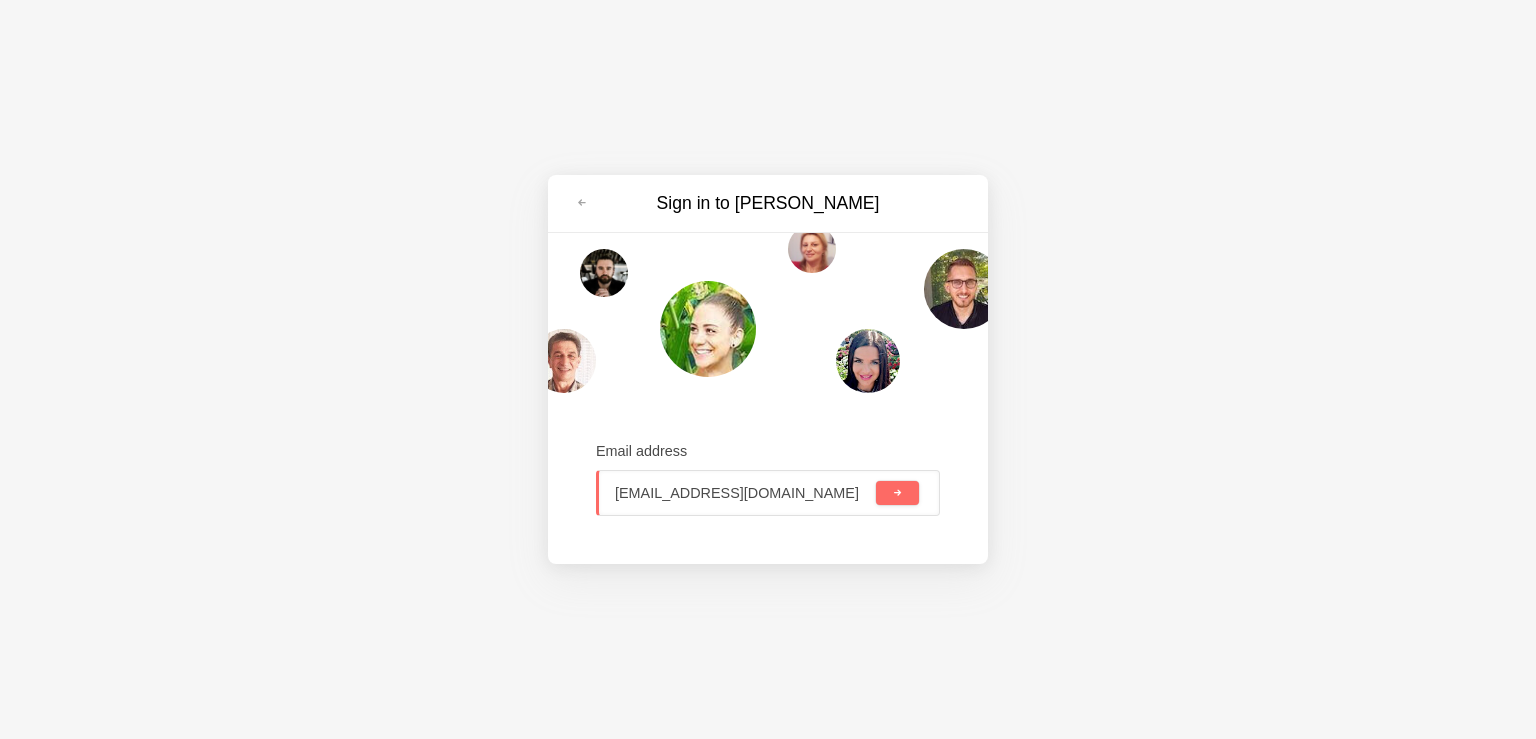 type on "[EMAIL_ADDRESS][DOMAIN_NAME]" 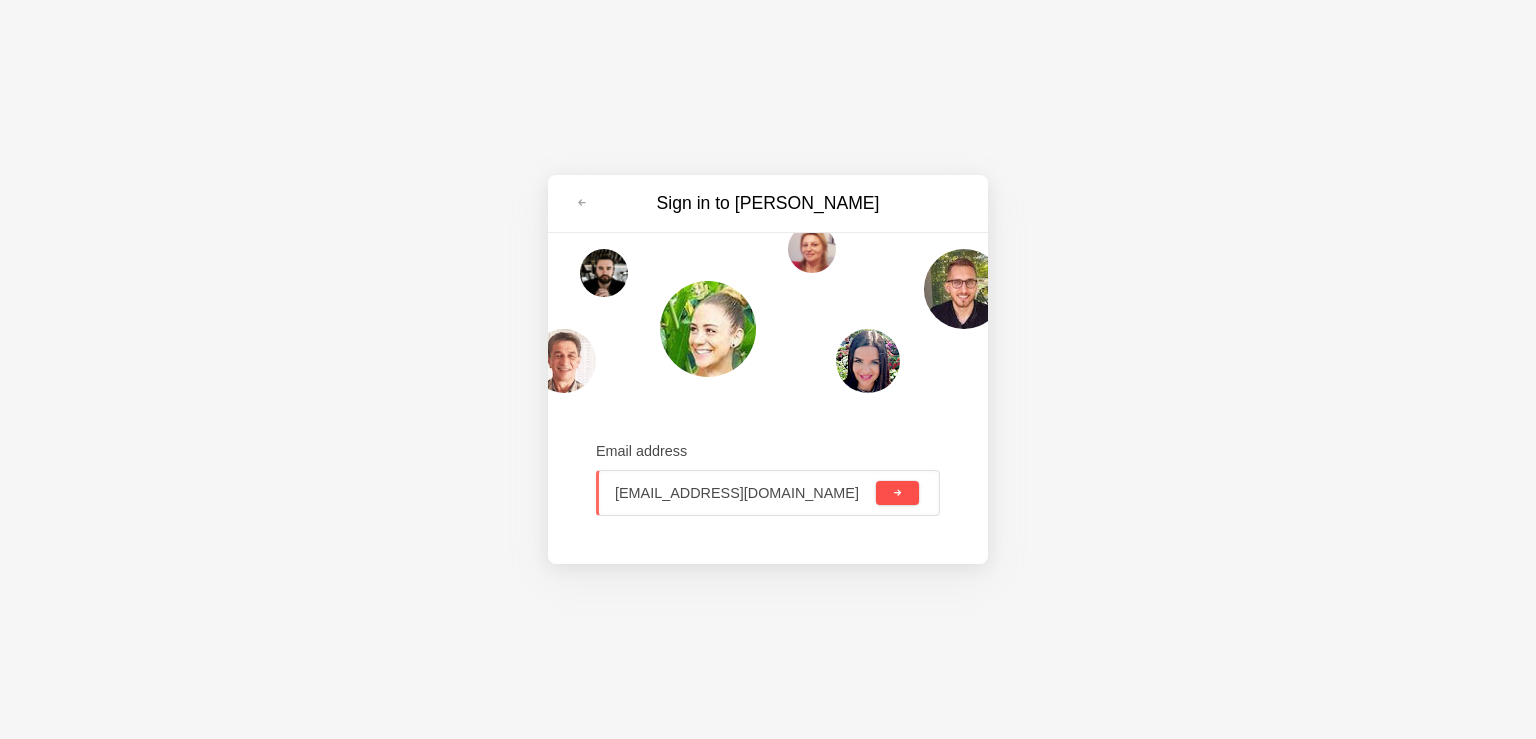 click at bounding box center [897, 493] 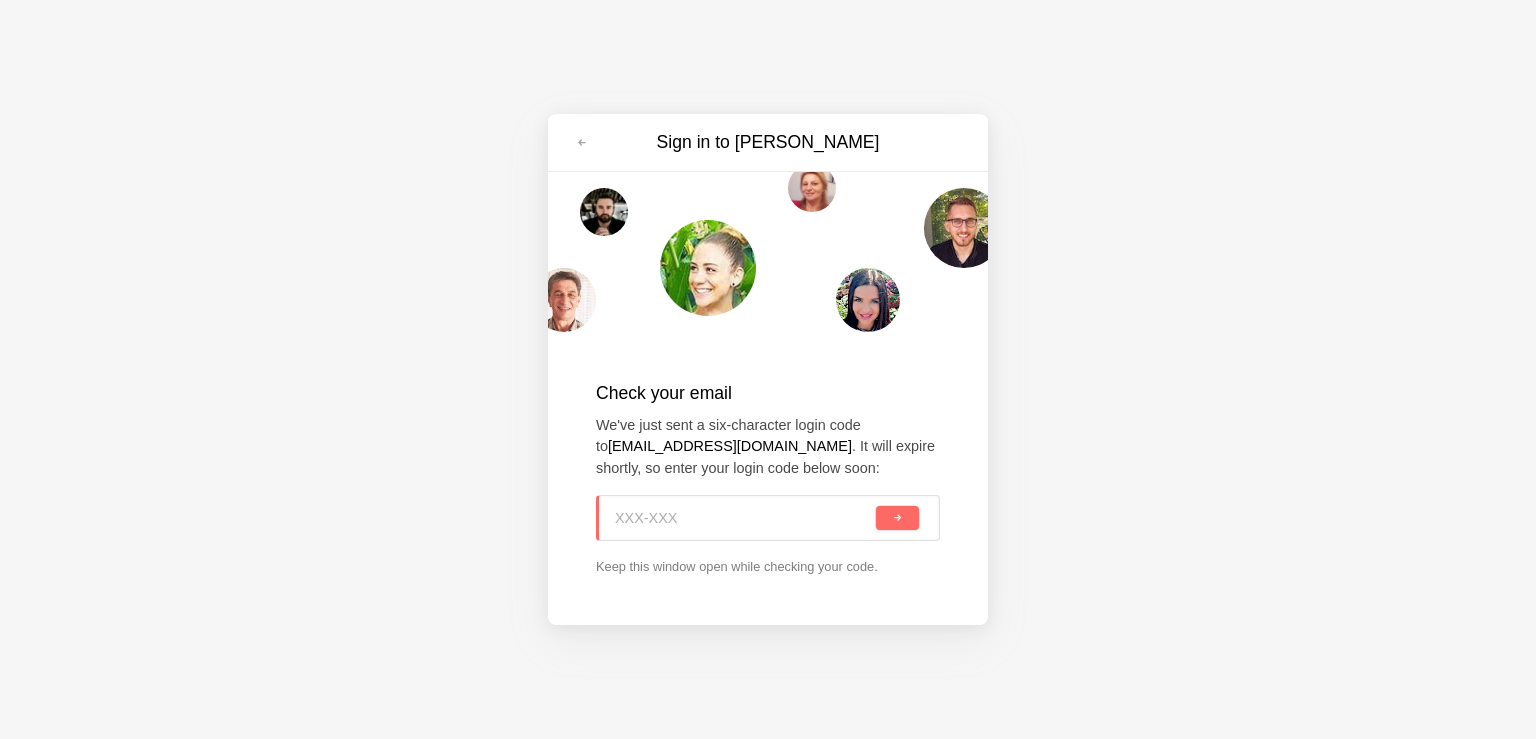 paste on "5Y0-JS9" 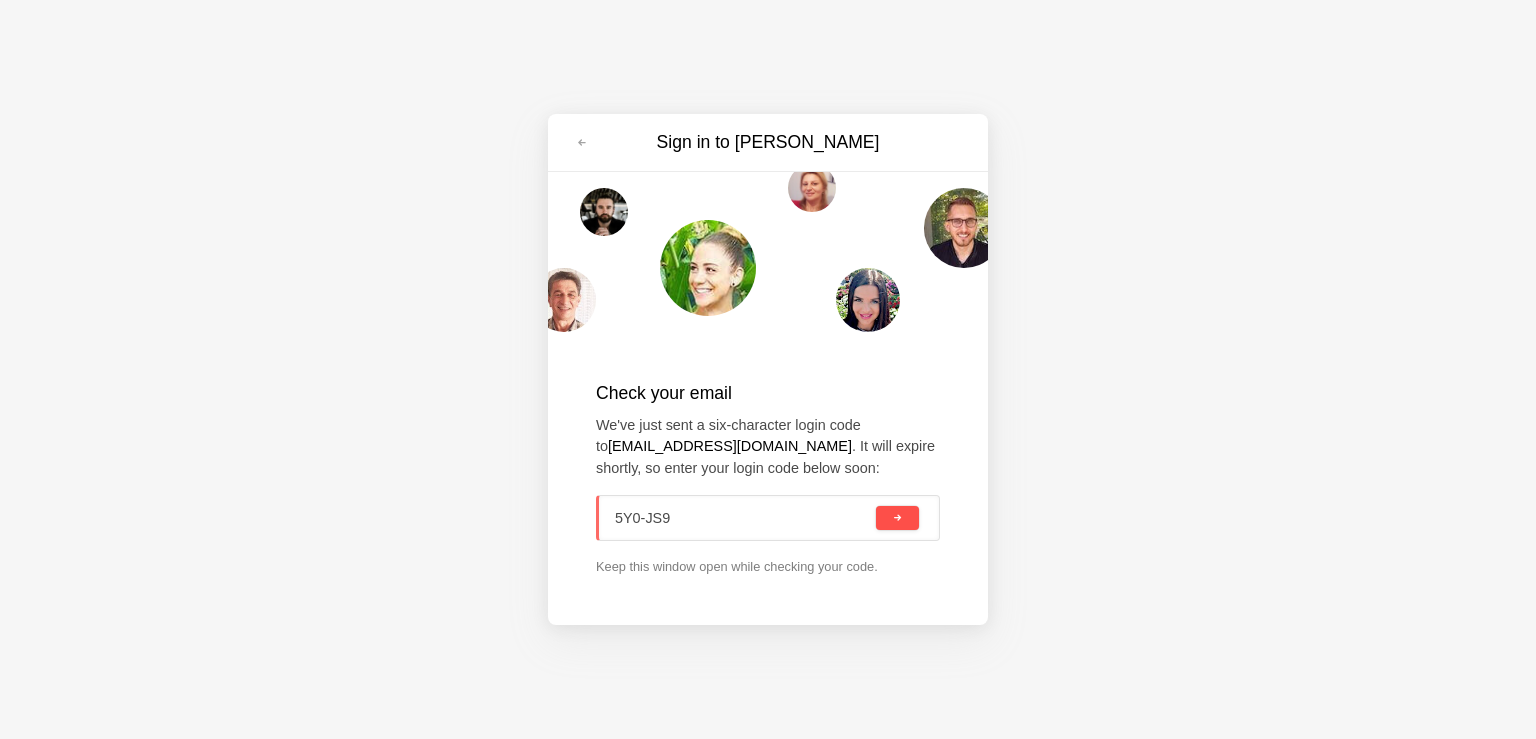 click at bounding box center (897, 518) 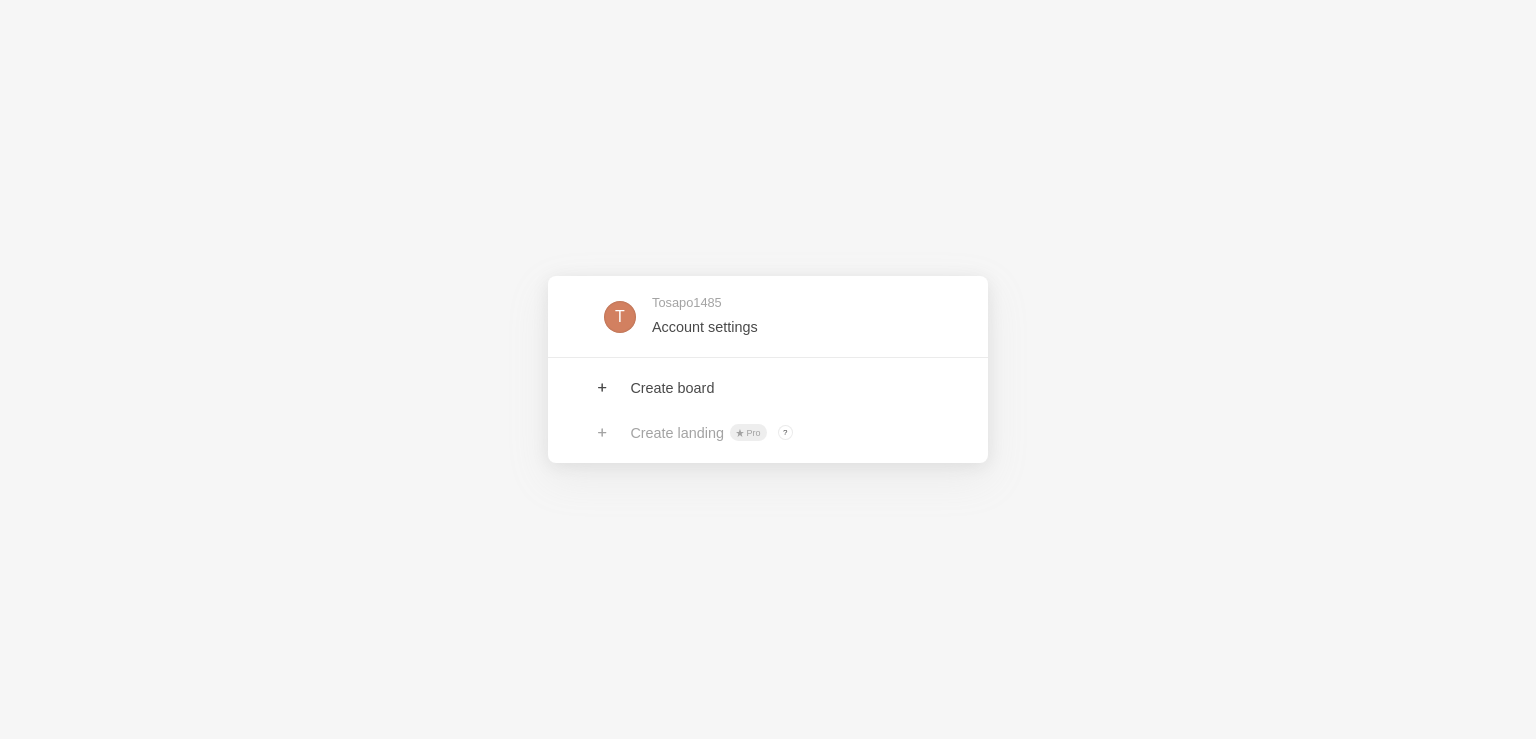 scroll, scrollTop: 0, scrollLeft: 0, axis: both 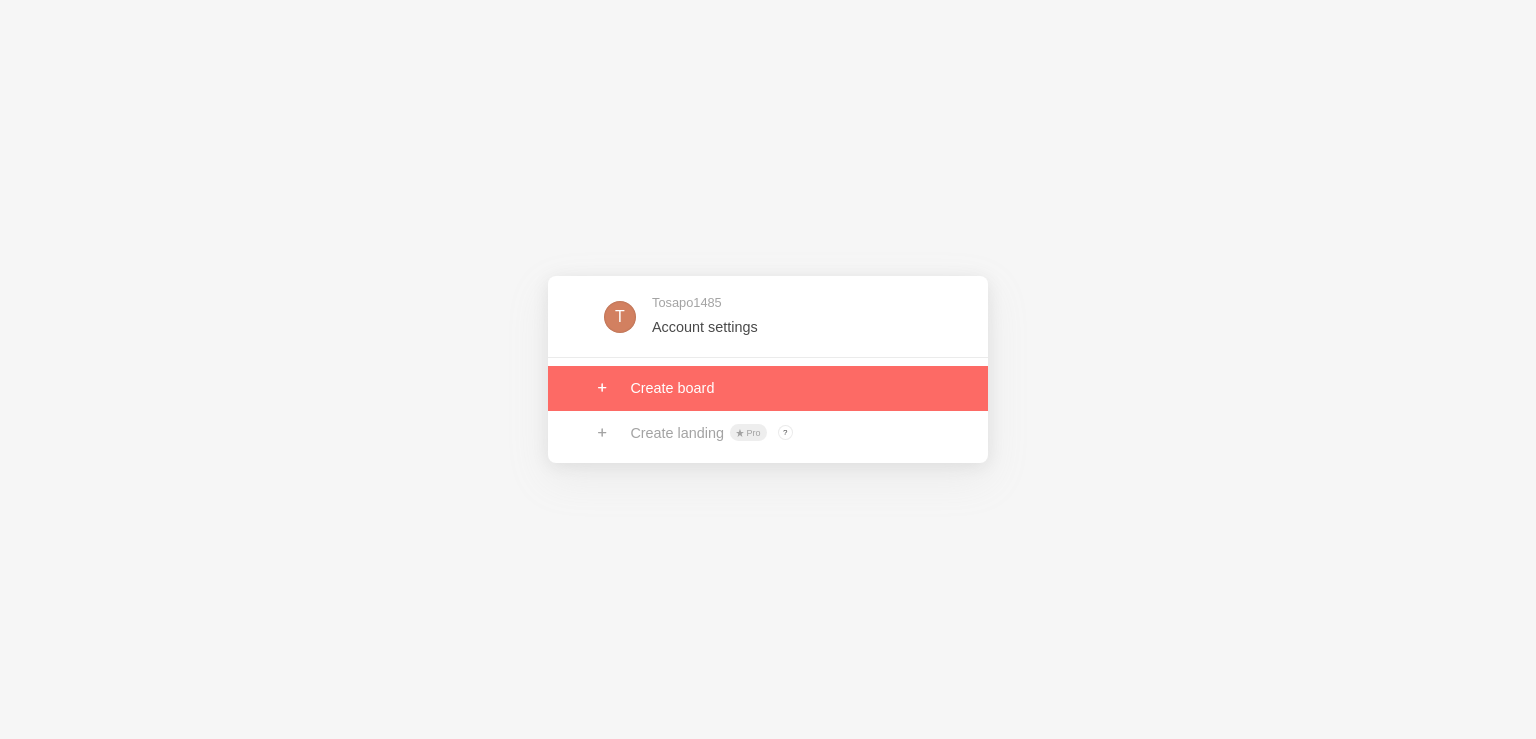 click at bounding box center (768, 388) 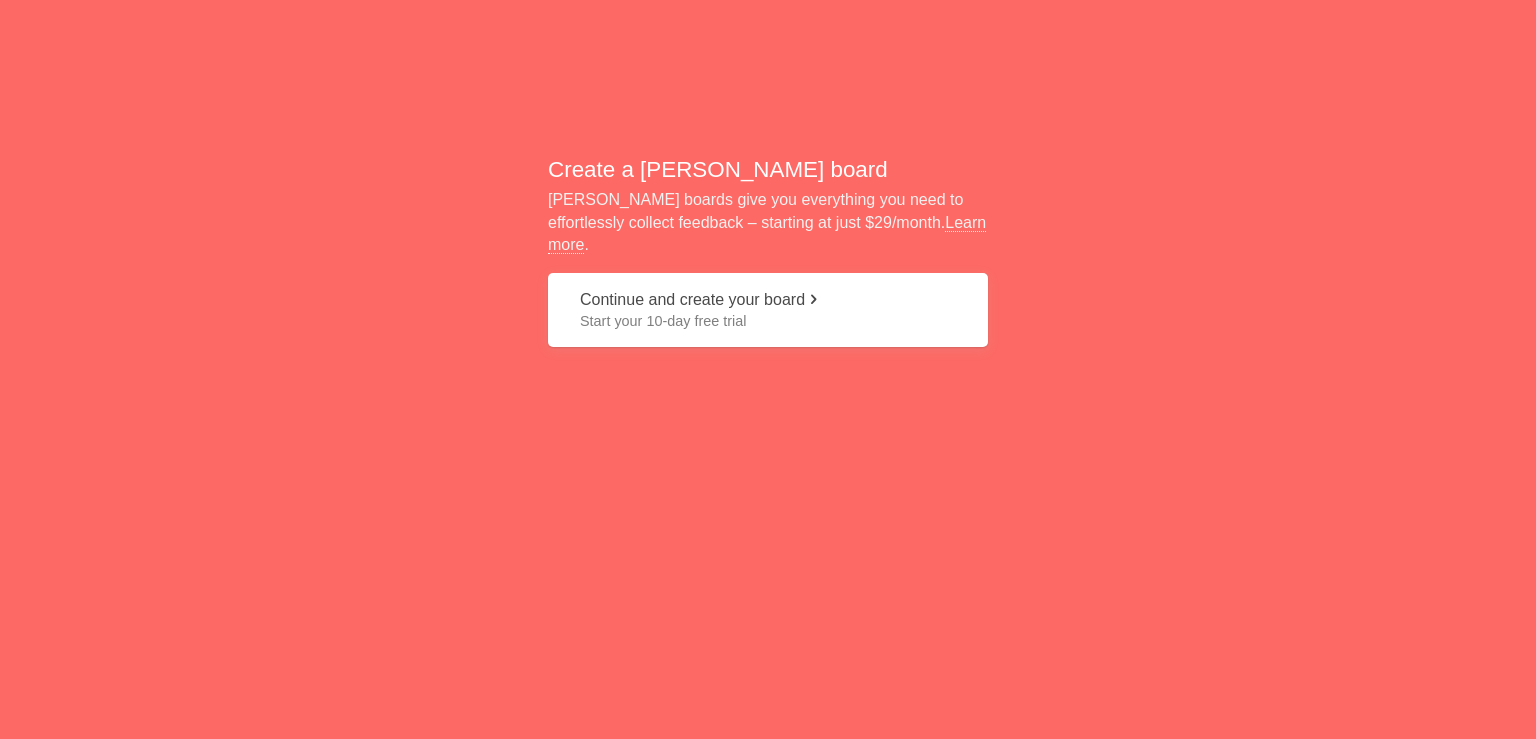 scroll, scrollTop: 0, scrollLeft: 0, axis: both 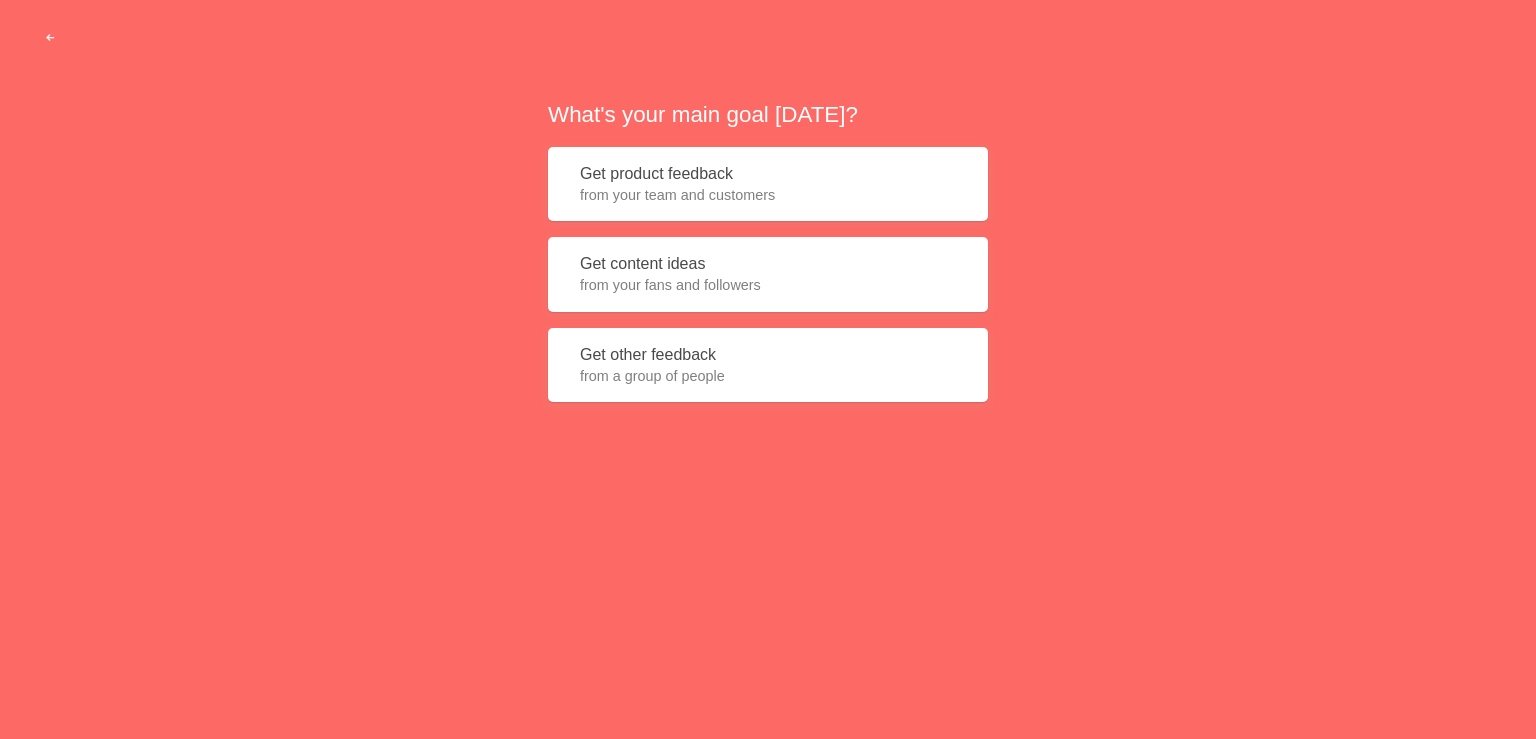 click on "from your team and customers" at bounding box center [768, 195] 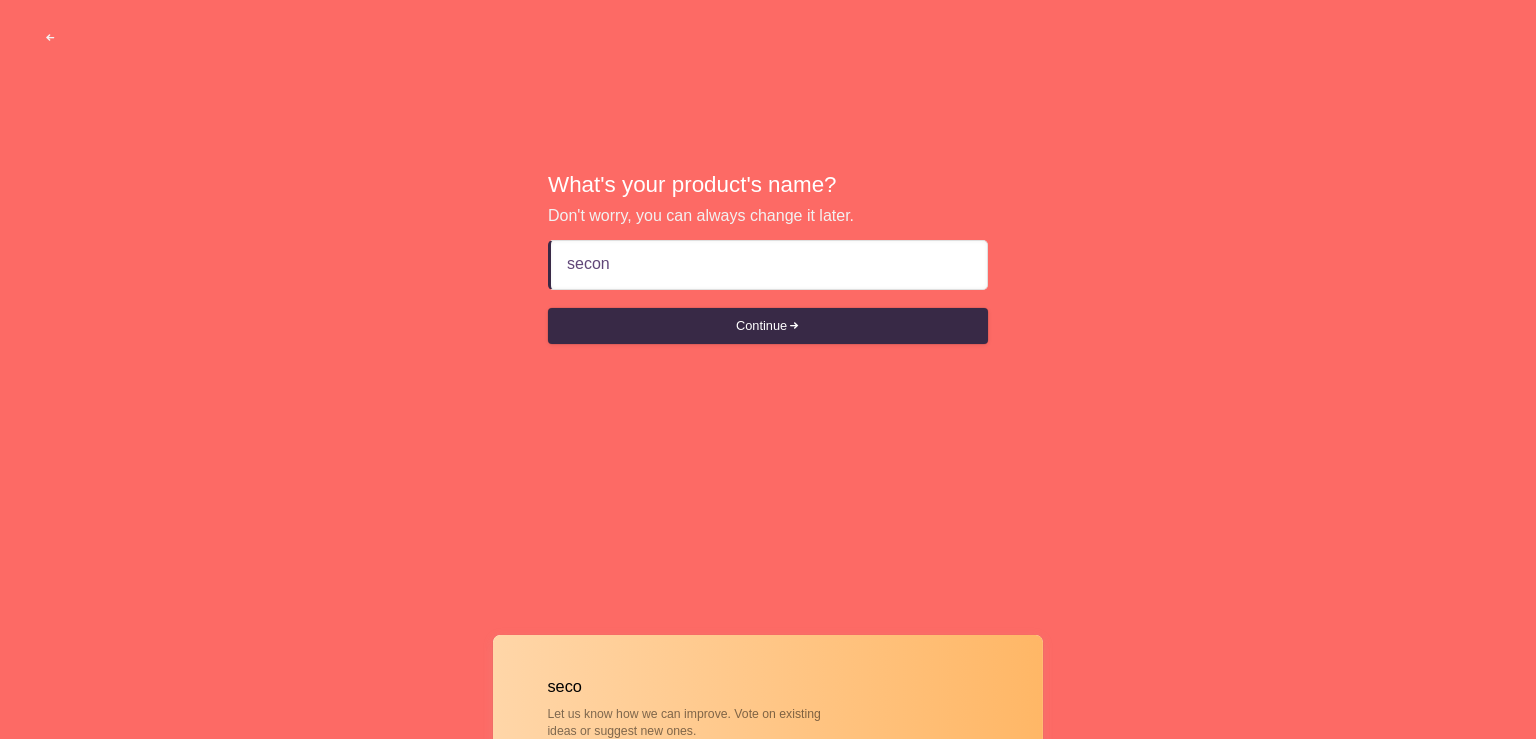 type on "secone" 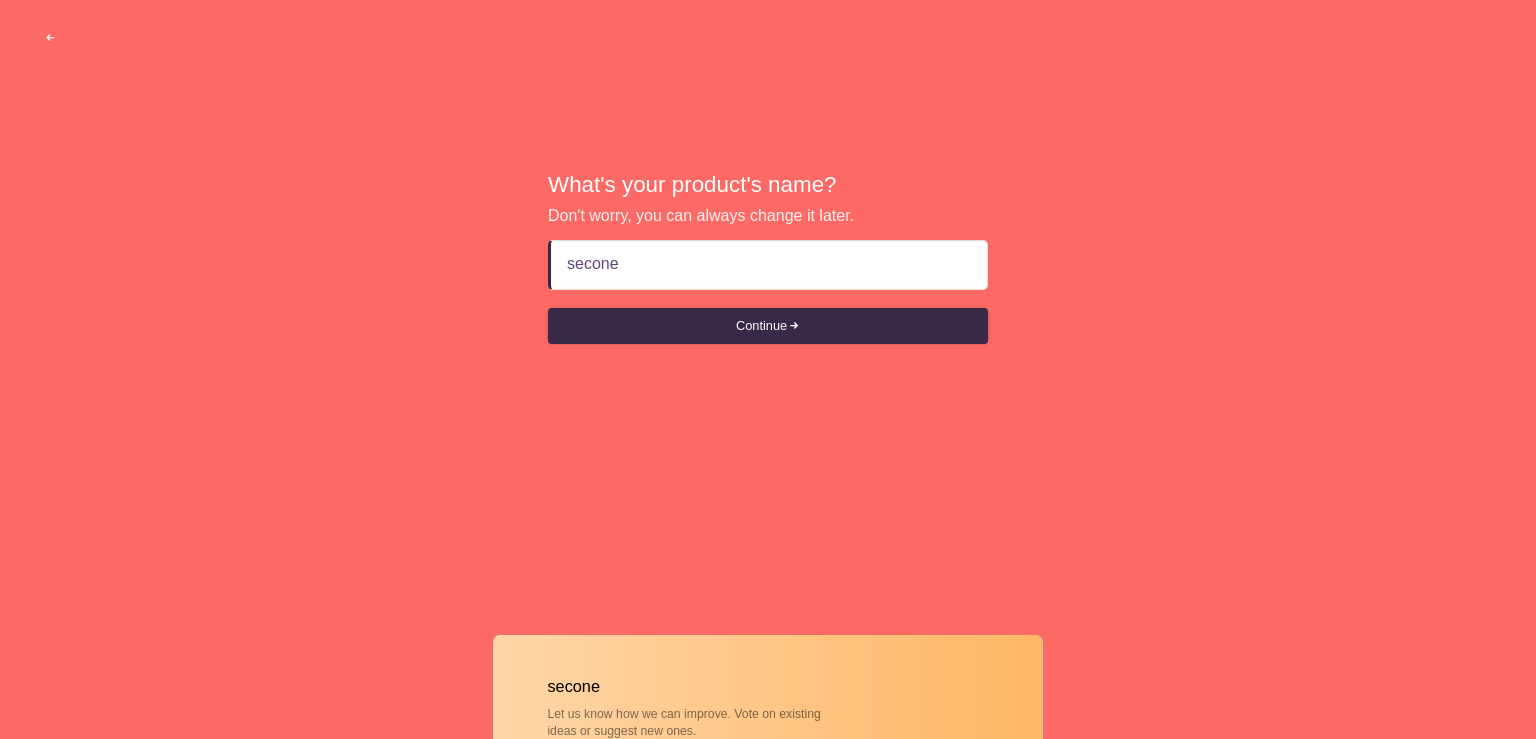 click on "secone" at bounding box center (769, 265) 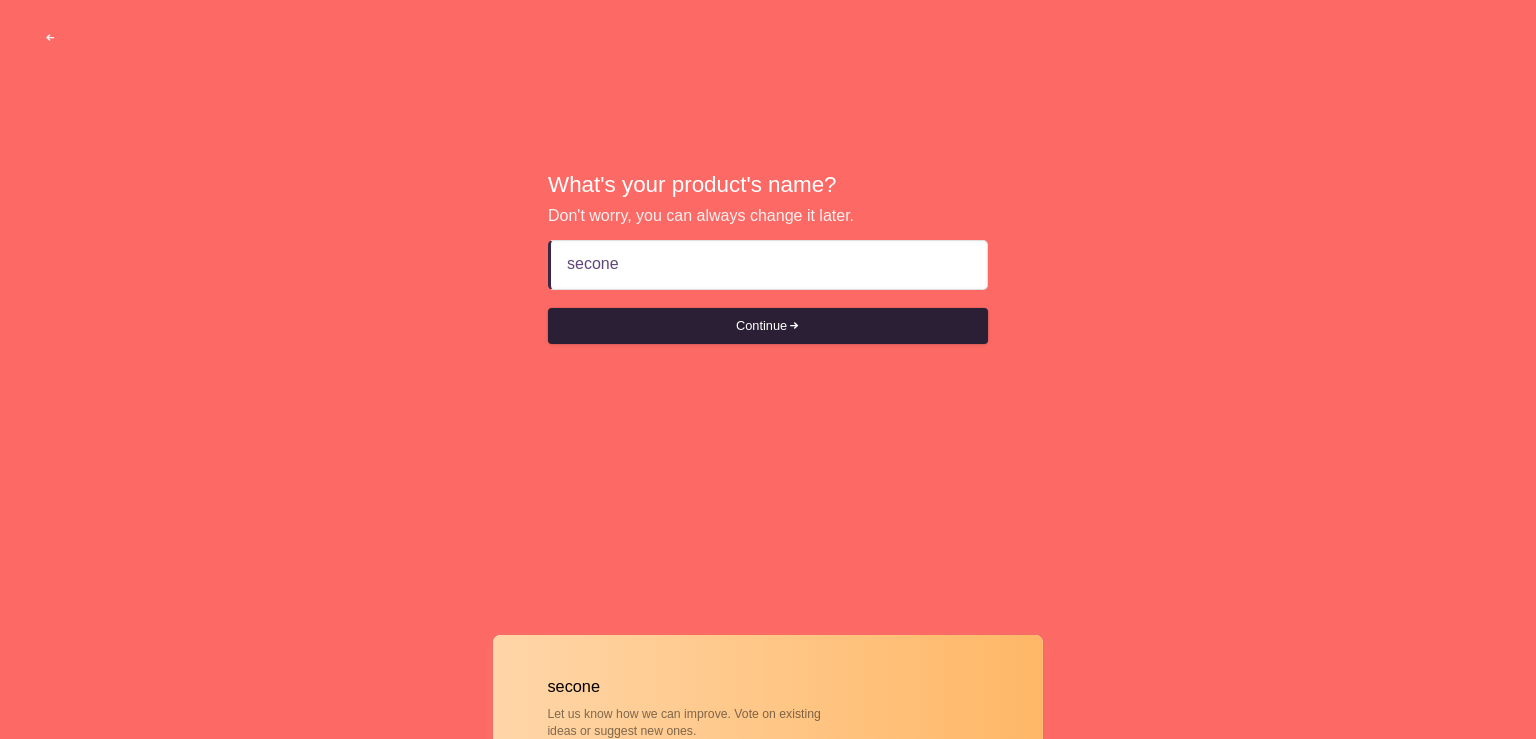 click on "Continue" at bounding box center (768, 326) 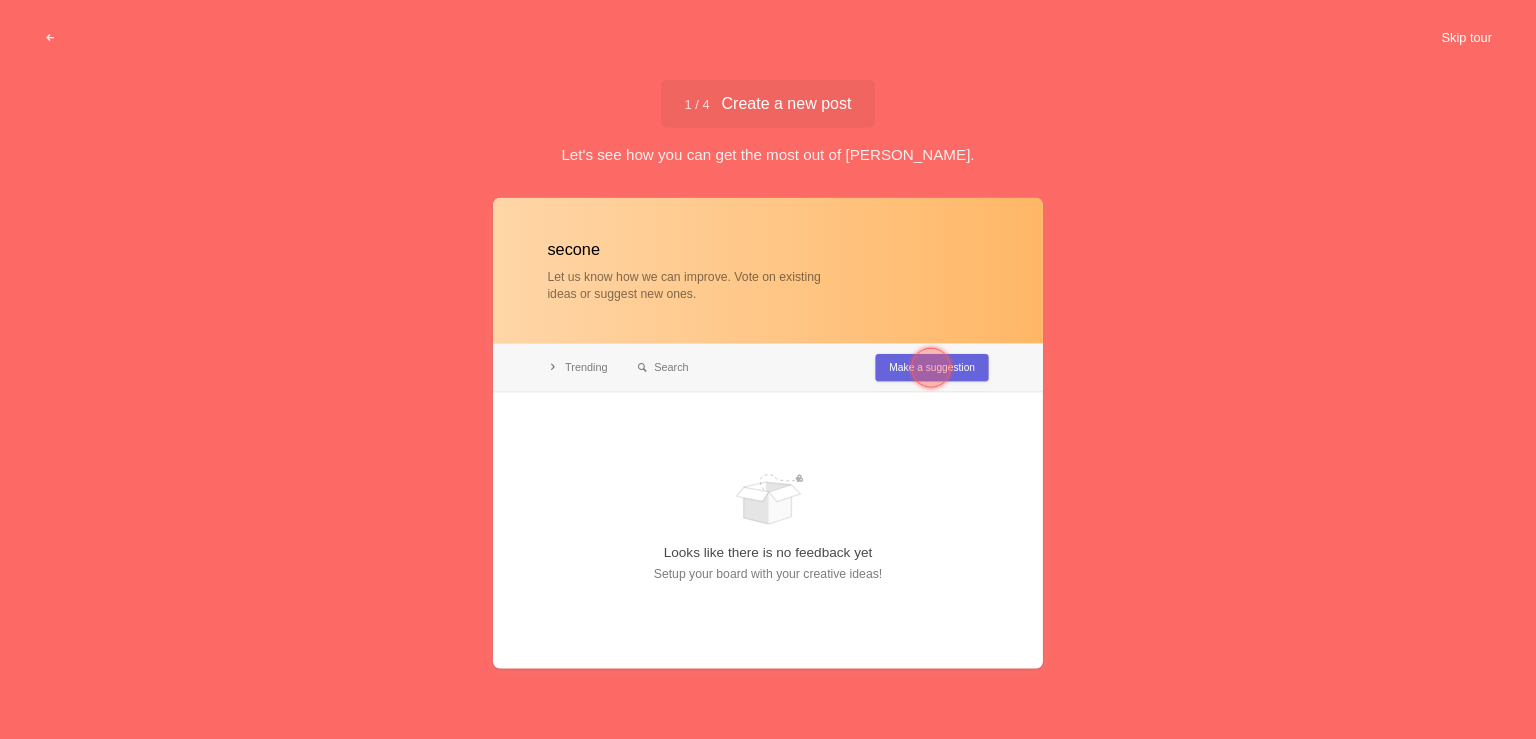 click on "Skip tour" at bounding box center (1466, 38) 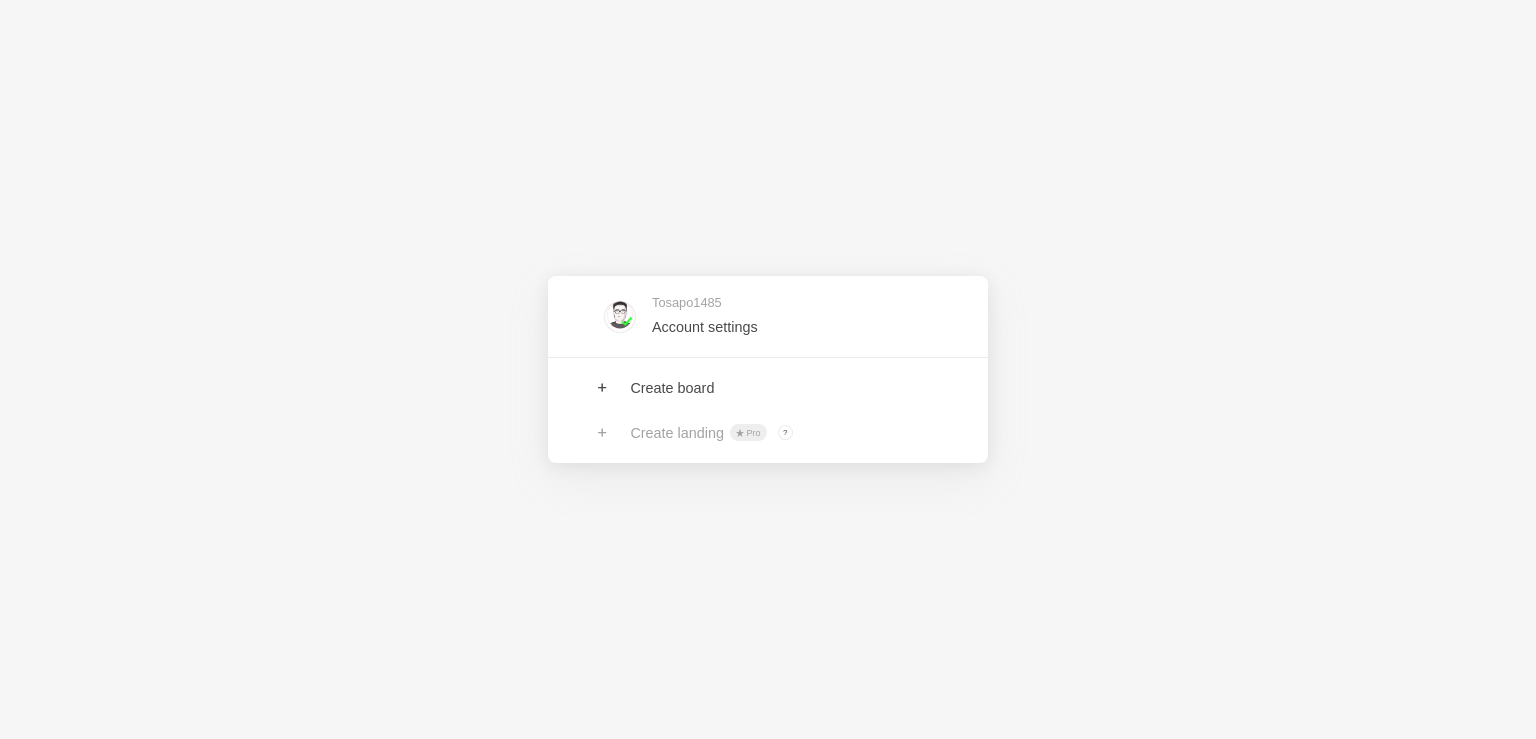scroll, scrollTop: 0, scrollLeft: 0, axis: both 